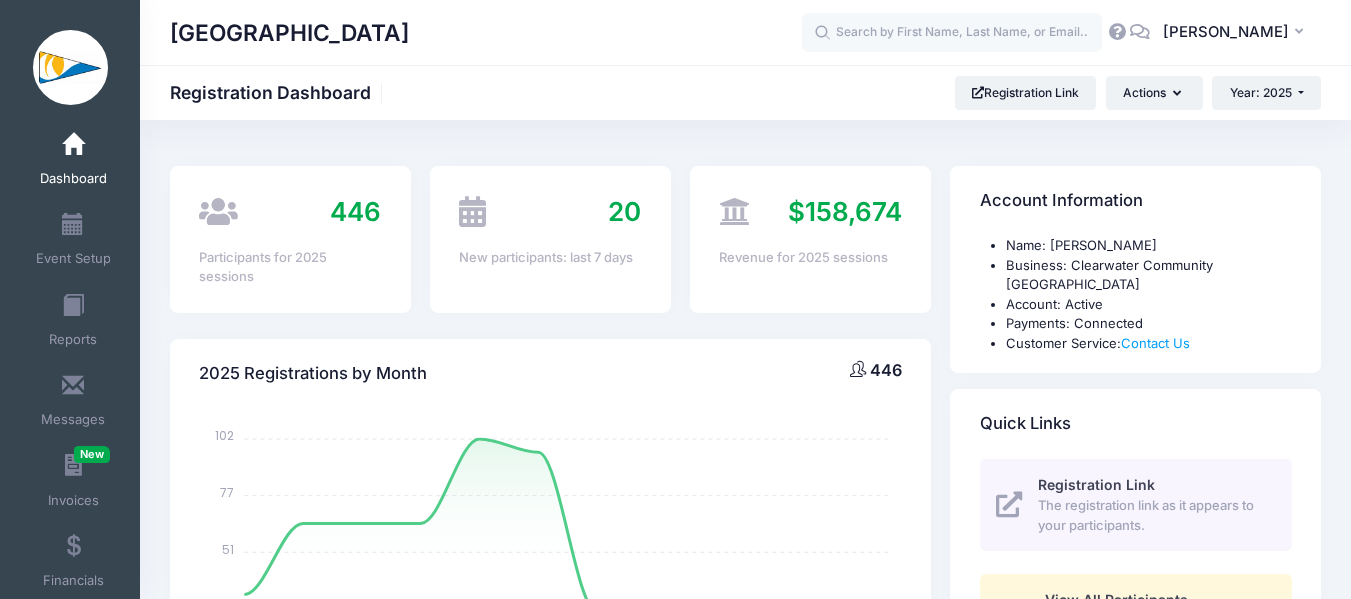 select 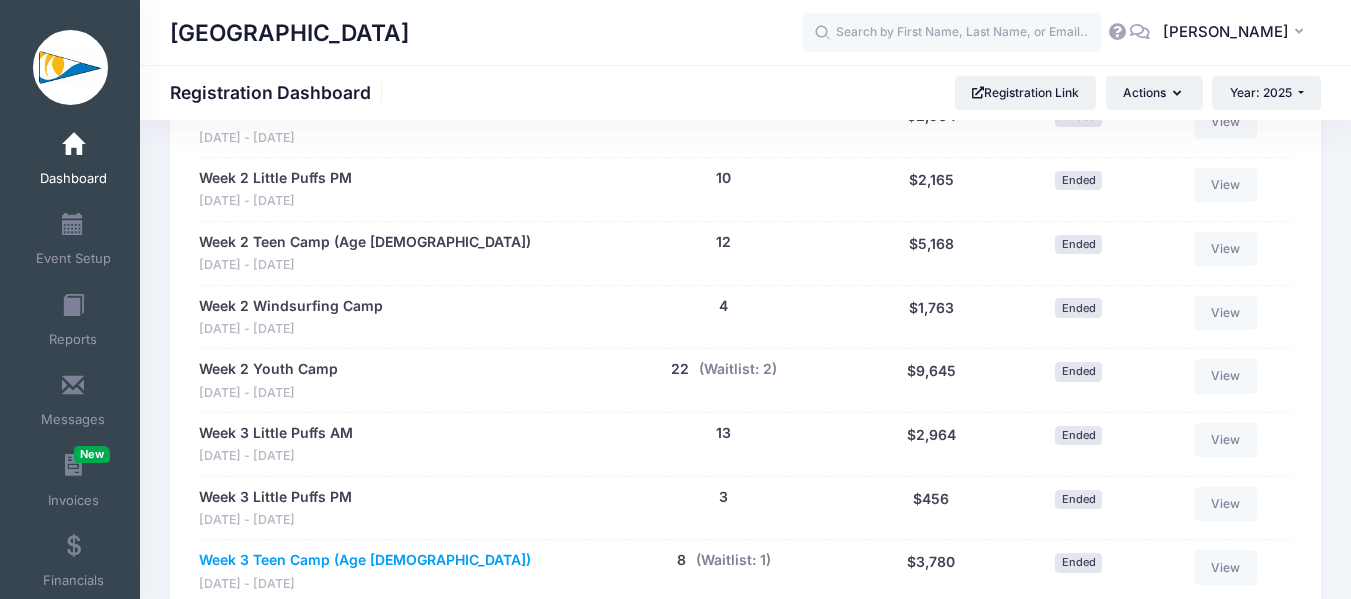 scroll, scrollTop: 0, scrollLeft: 0, axis: both 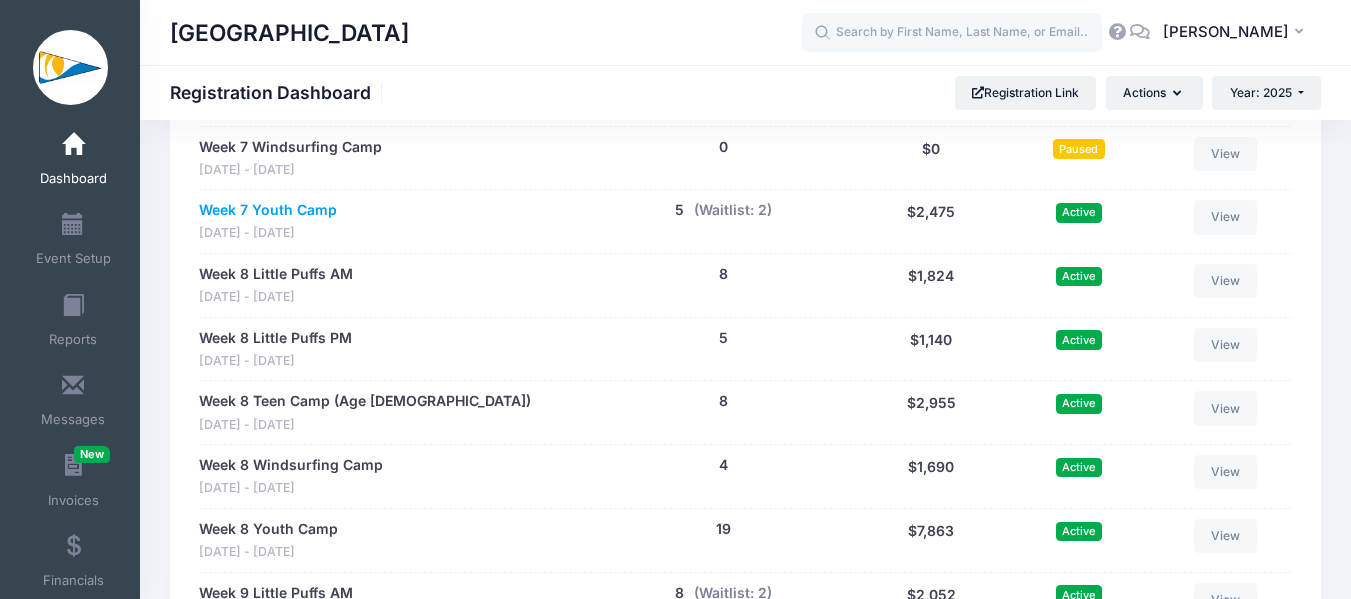 click on "Week 7 Youth Camp" at bounding box center (268, 210) 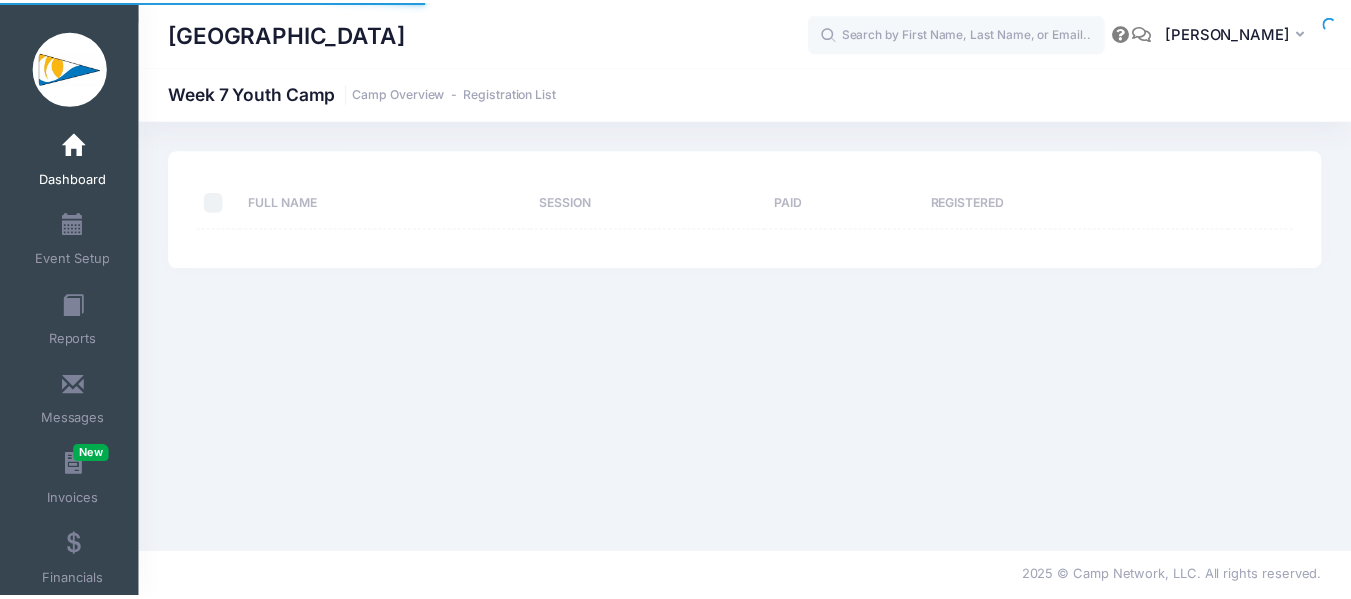scroll, scrollTop: 0, scrollLeft: 0, axis: both 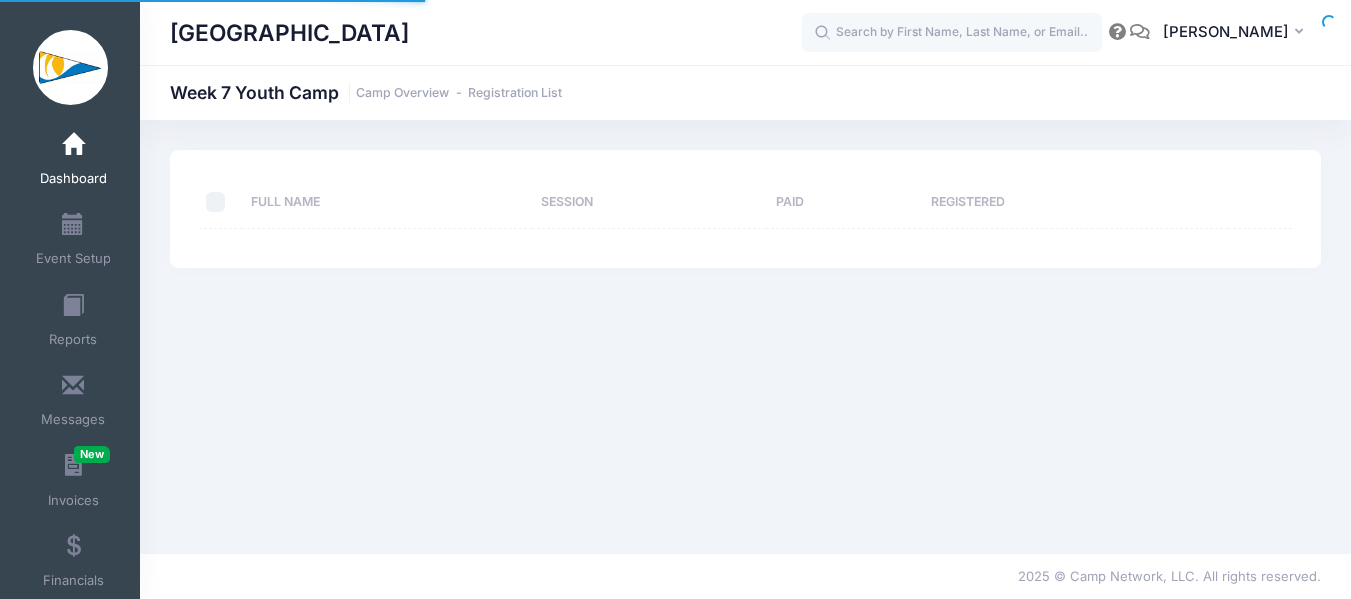 select on "10" 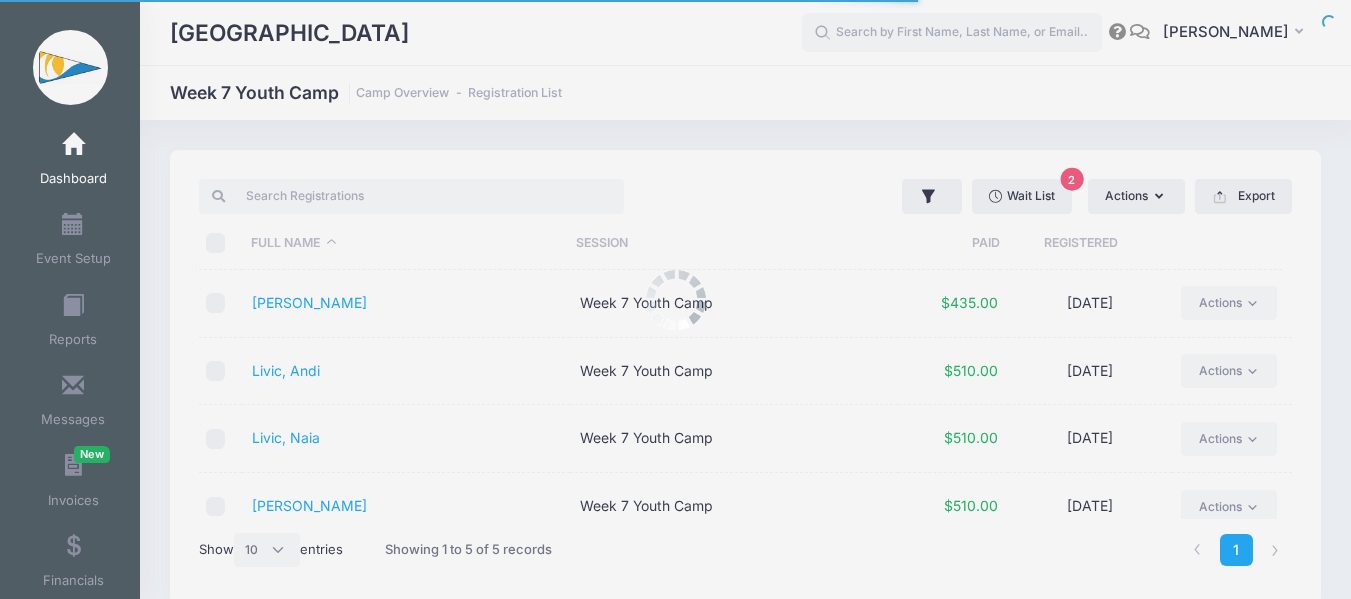 scroll, scrollTop: 0, scrollLeft: 0, axis: both 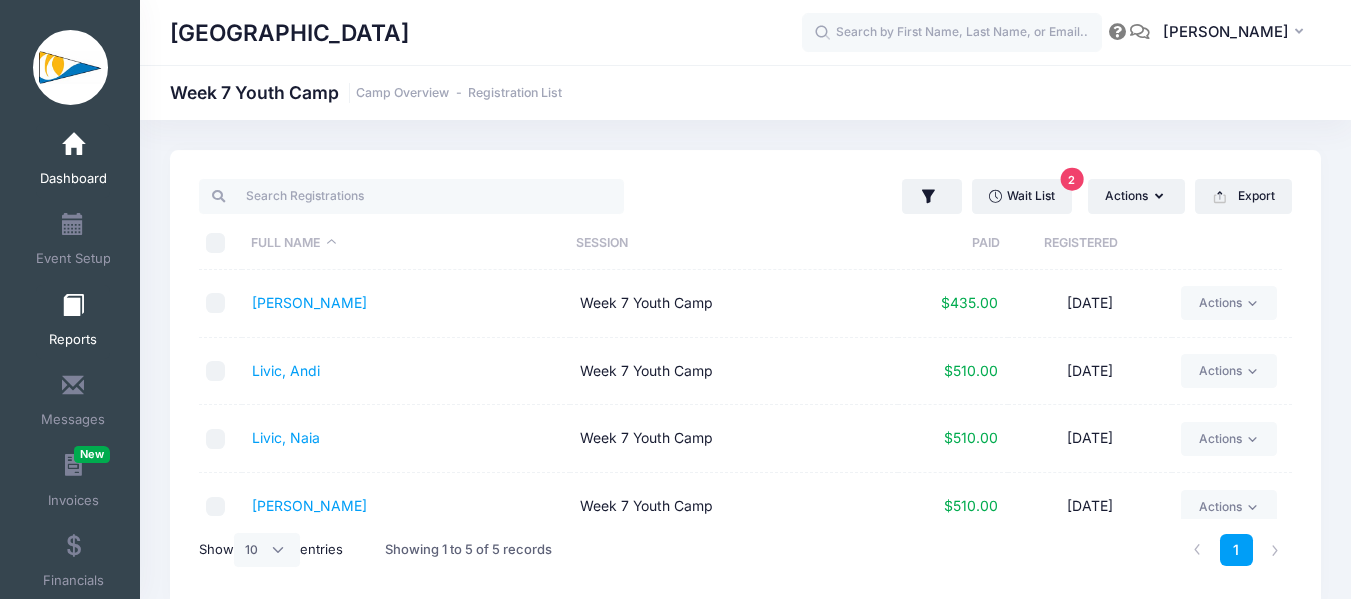 click at bounding box center (73, 306) 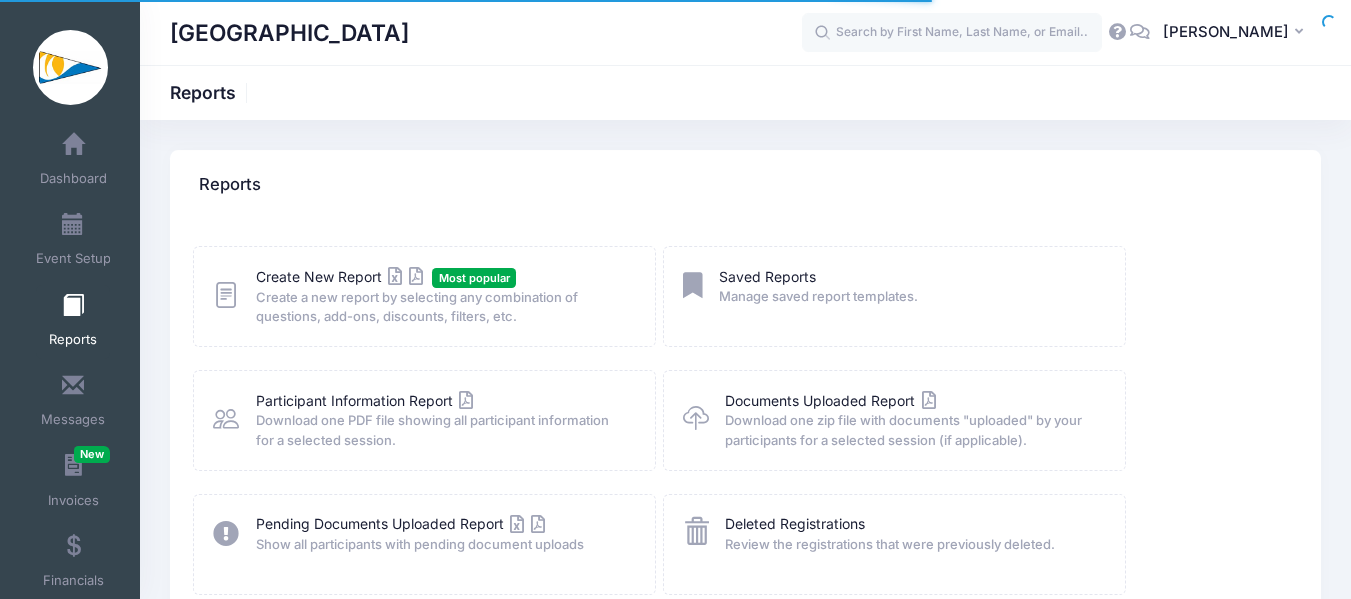 scroll, scrollTop: 0, scrollLeft: 0, axis: both 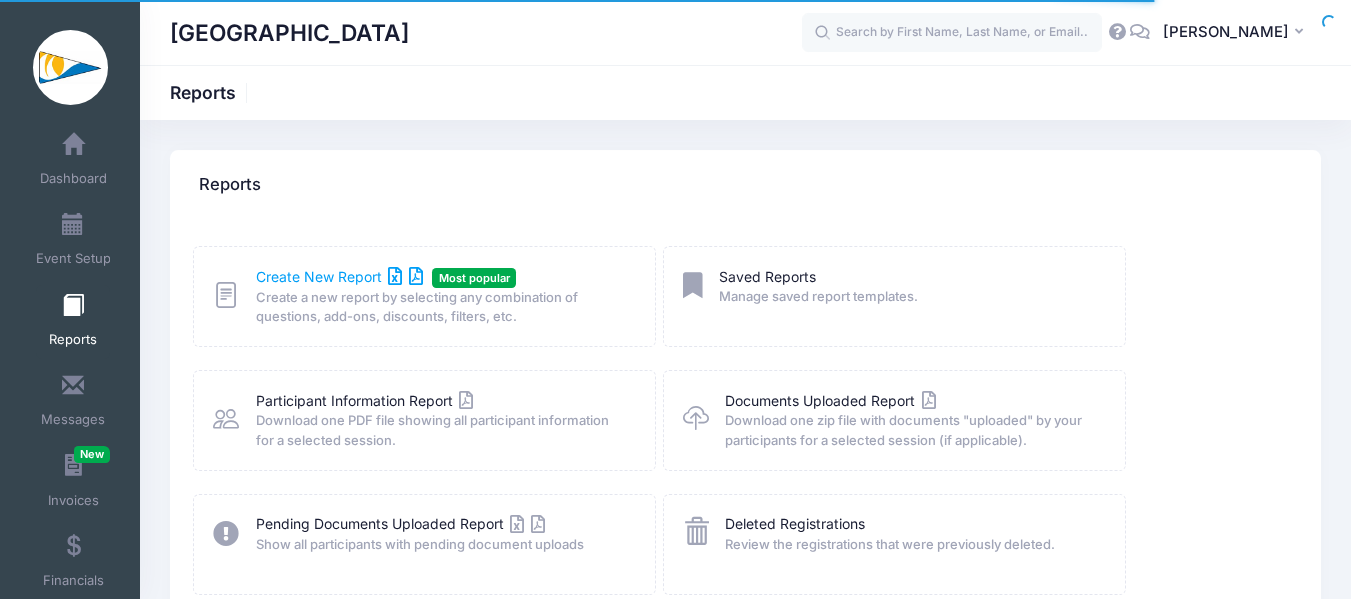 drag, startPoint x: 330, startPoint y: 243, endPoint x: 322, endPoint y: 270, distance: 28.160255 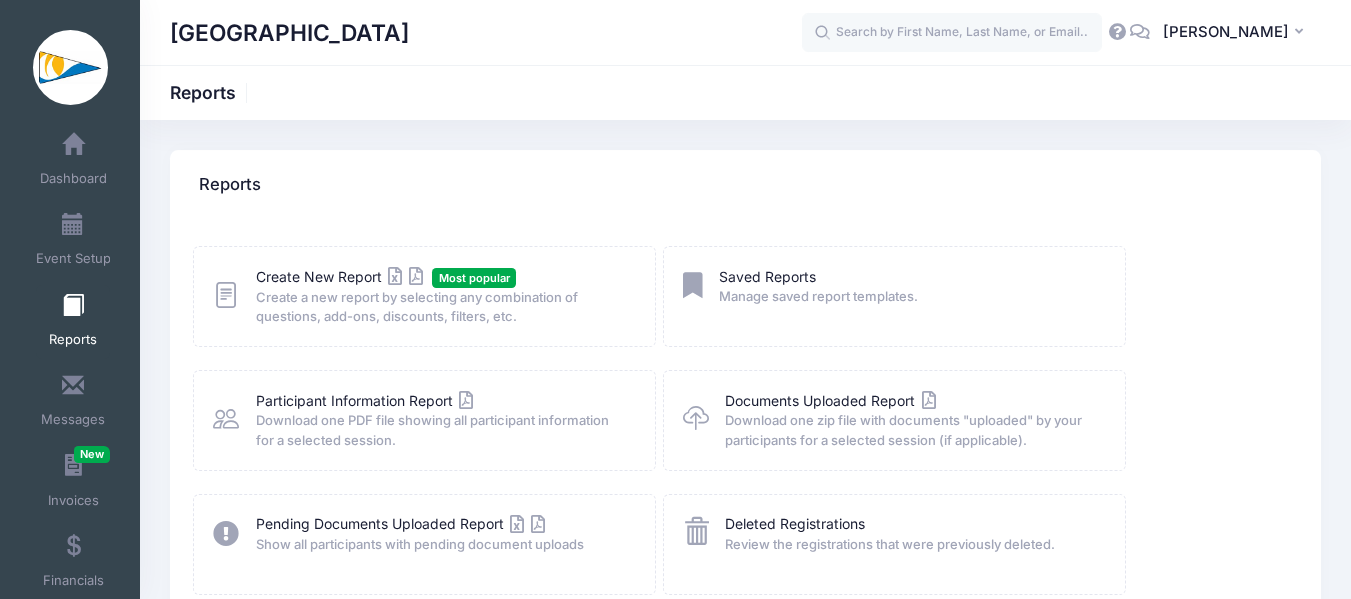 click on "Create a new report by selecting any combination of questions, add-ons, discounts, filters, etc." at bounding box center (443, 307) 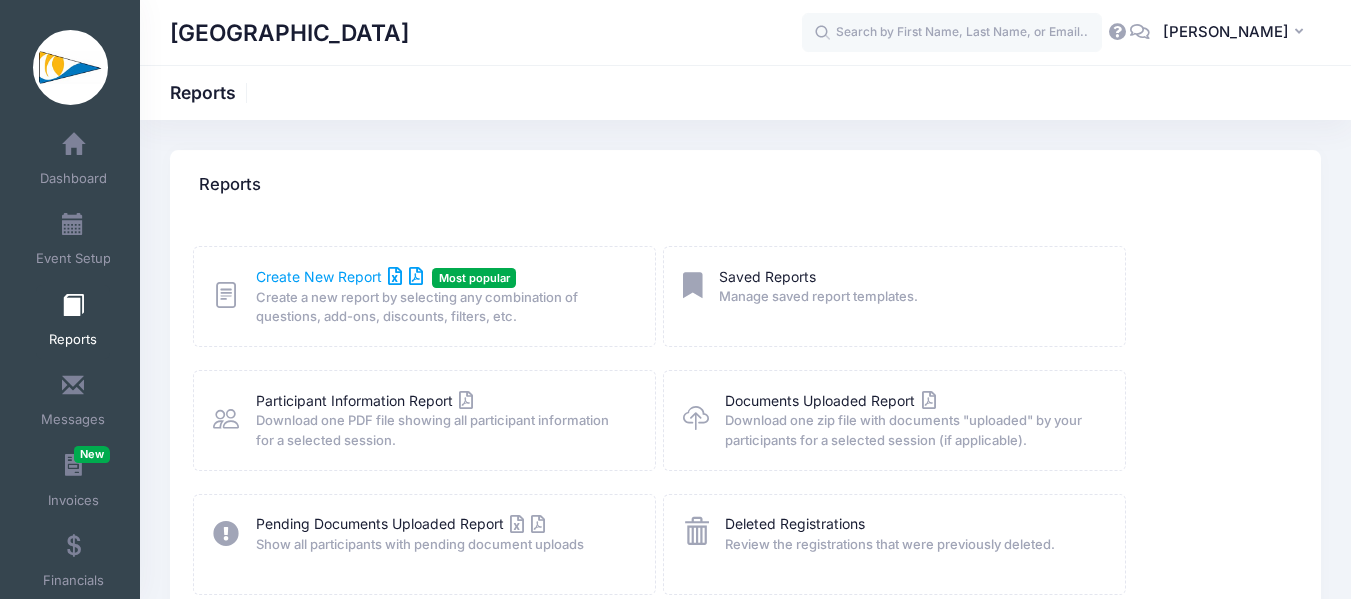 click on "Create New Report  Most popular
Create a new report by selecting any combination of questions, add-ons, discounts, filters, etc." at bounding box center [443, 297] 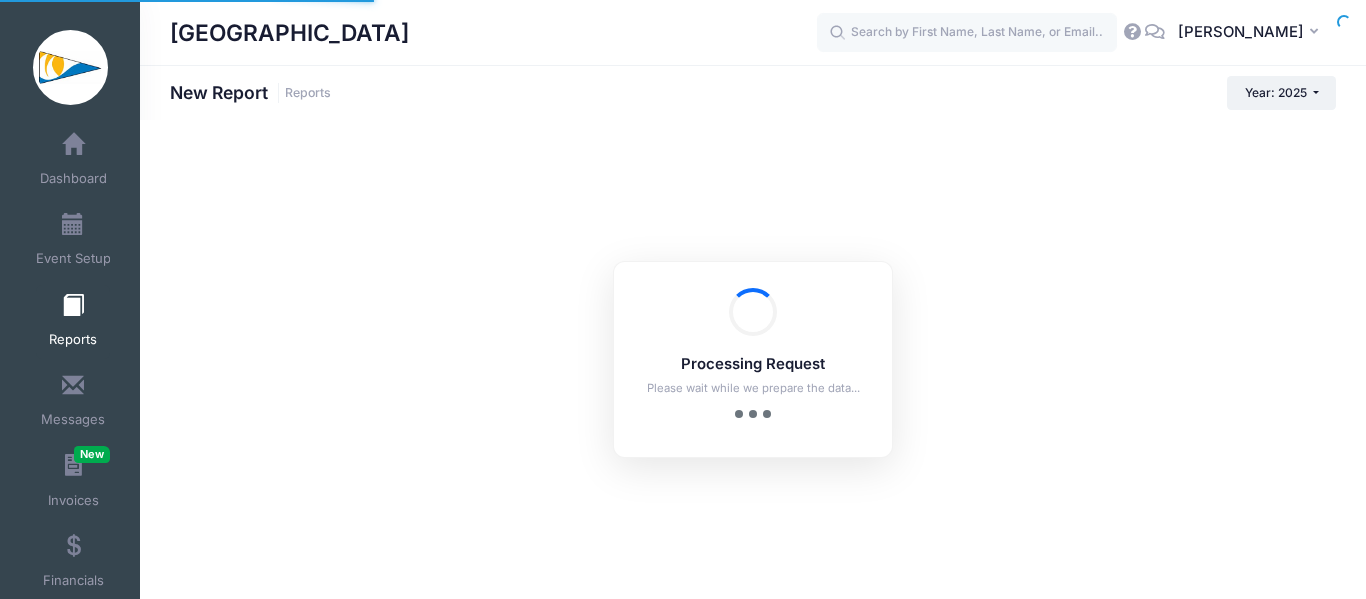 scroll, scrollTop: 0, scrollLeft: 0, axis: both 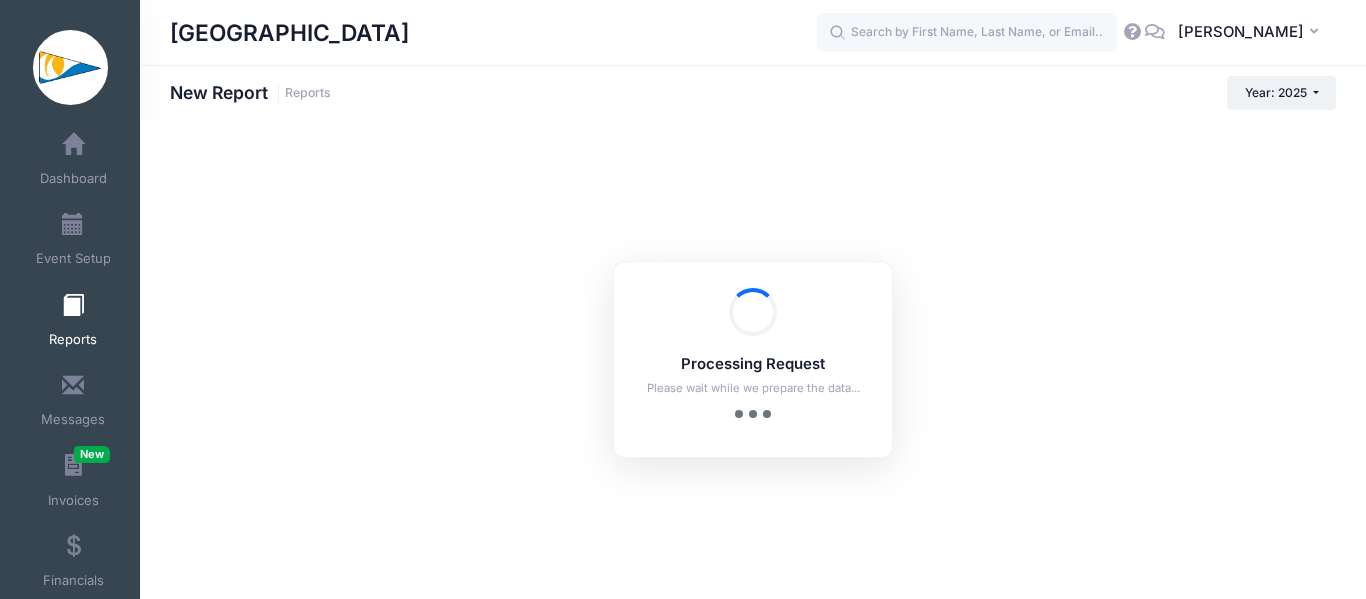 checkbox on "true" 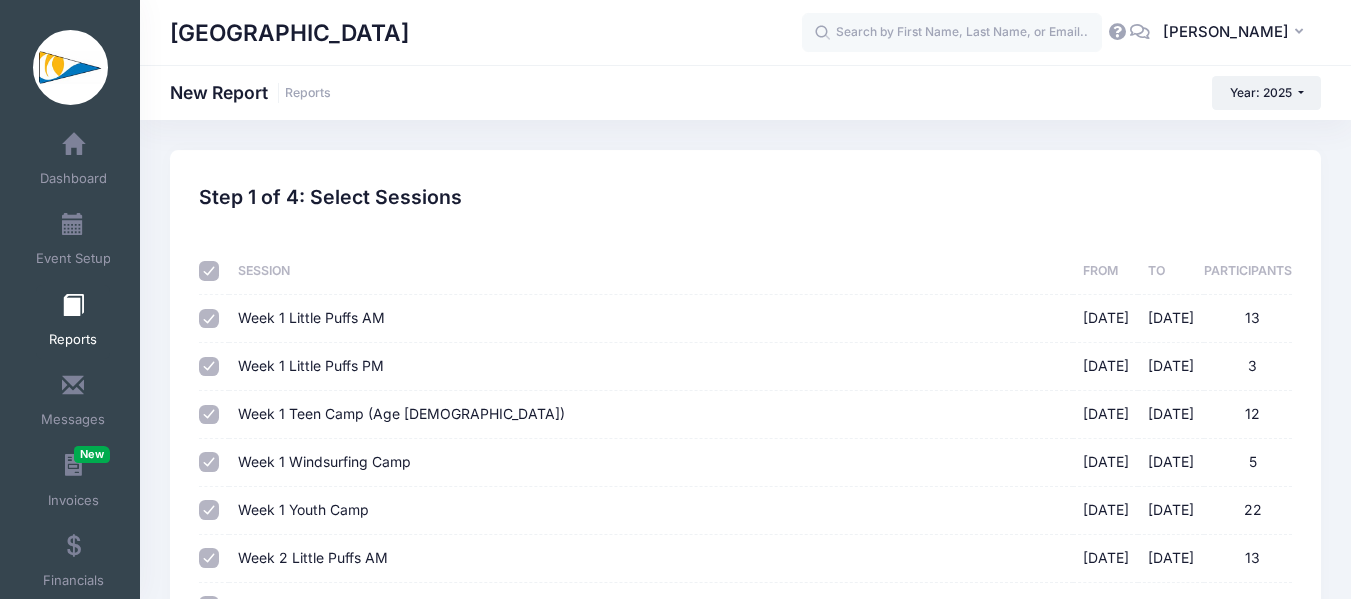 click at bounding box center [209, 271] 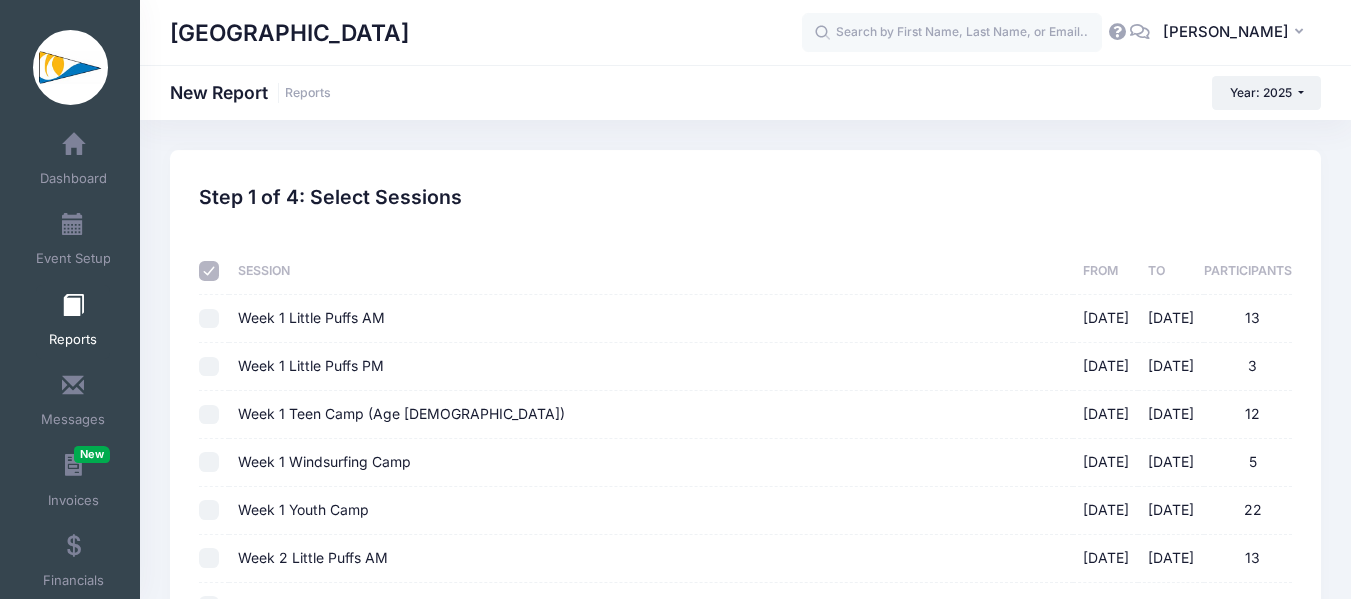 checkbox on "false" 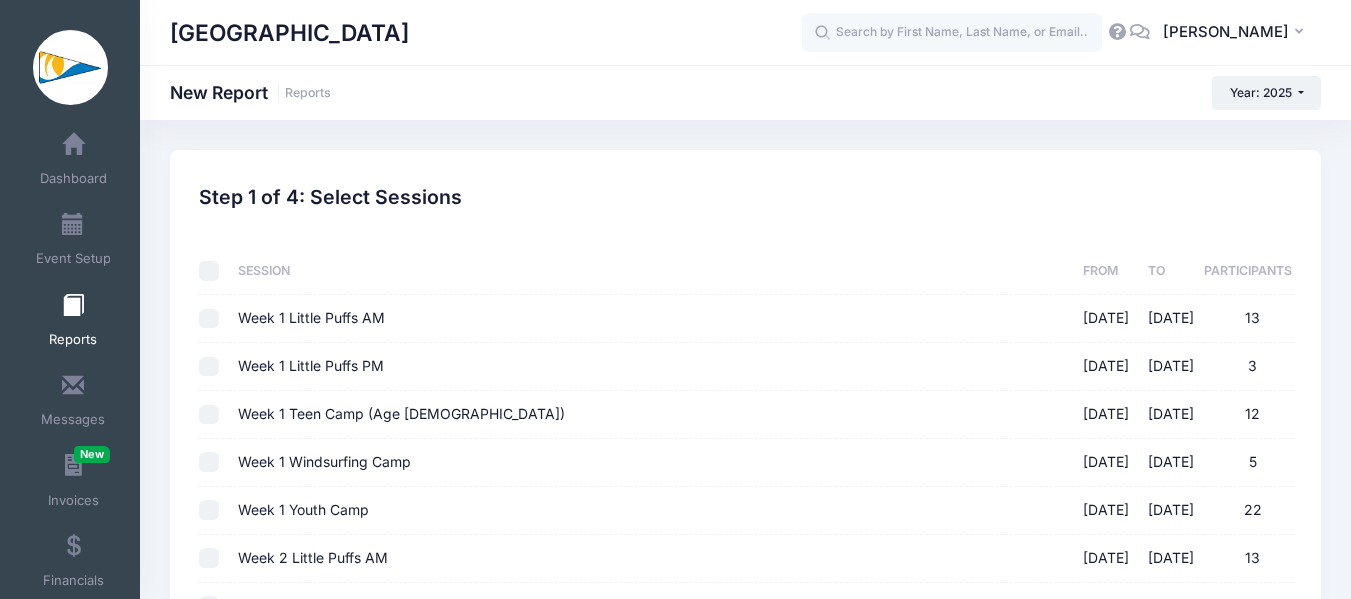 checkbox on "false" 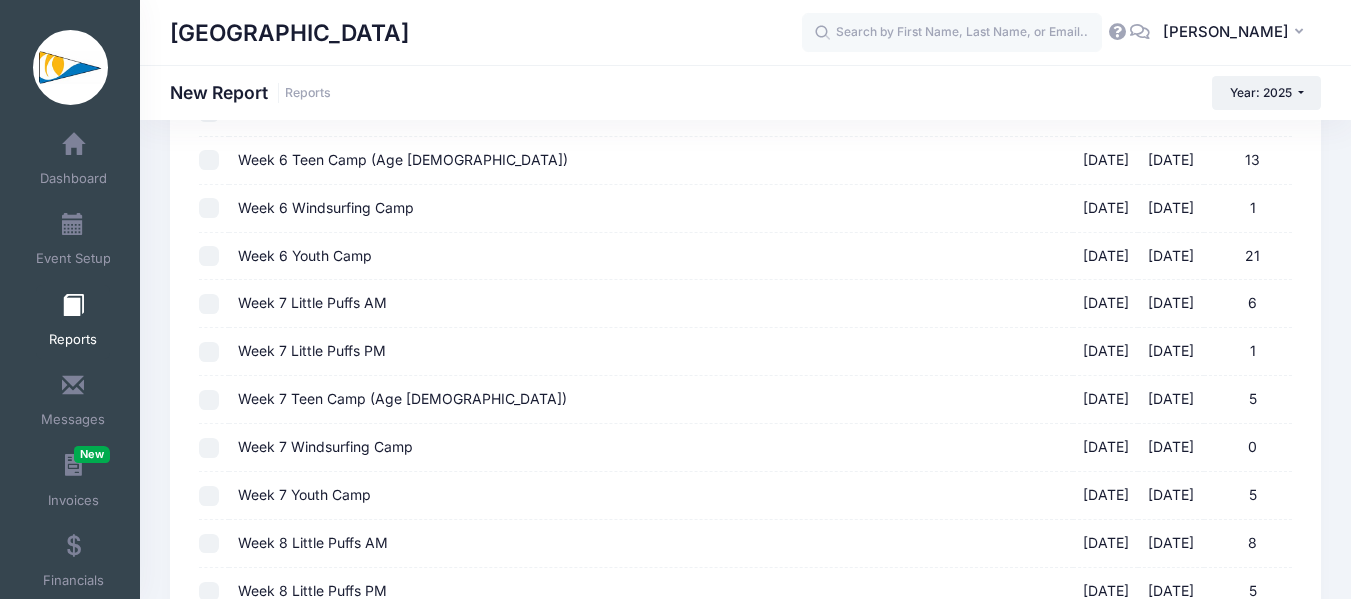 scroll, scrollTop: 1500, scrollLeft: 0, axis: vertical 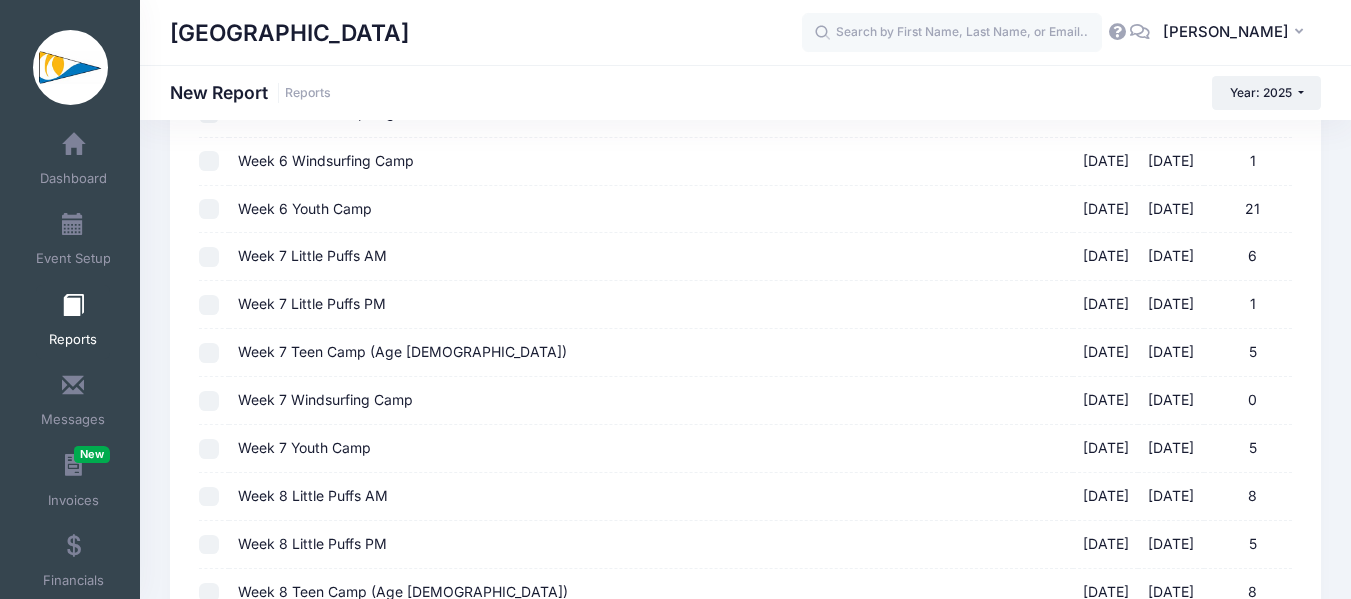 click on "Week 7 Little Puffs AM 07/14/2025 - 07/18/2025  6" at bounding box center [209, 257] 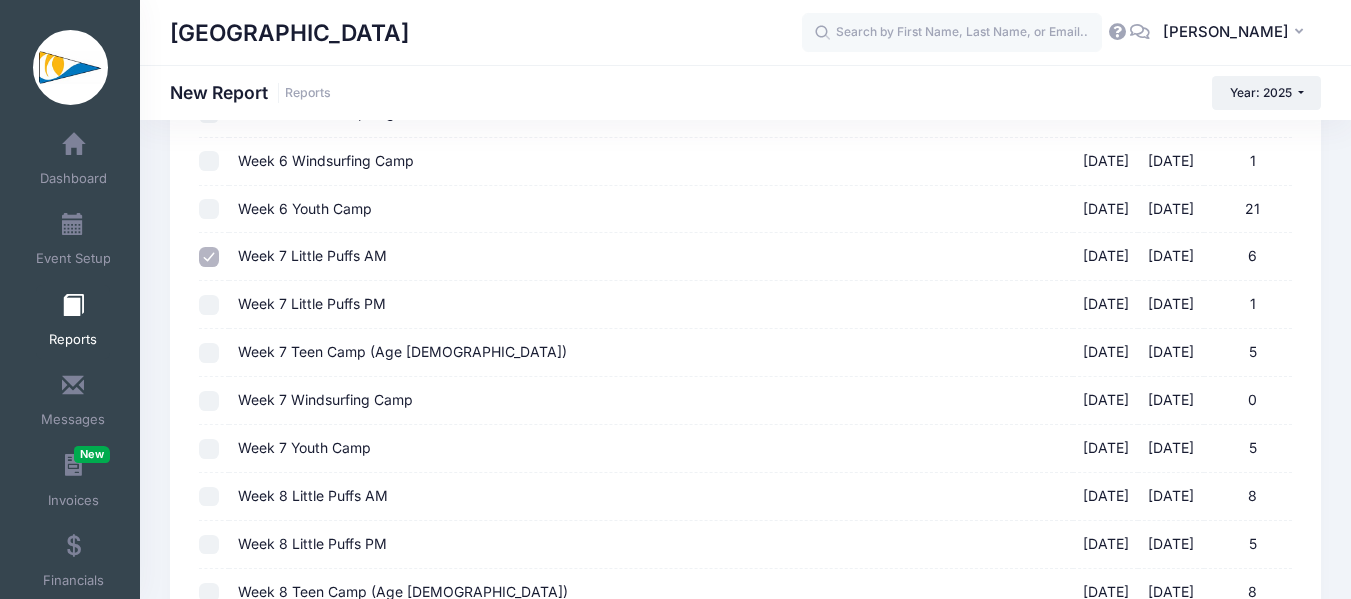 click on "Week 7 Little Puffs PM 07/14/2025 - 07/18/2025  1" at bounding box center [209, 305] 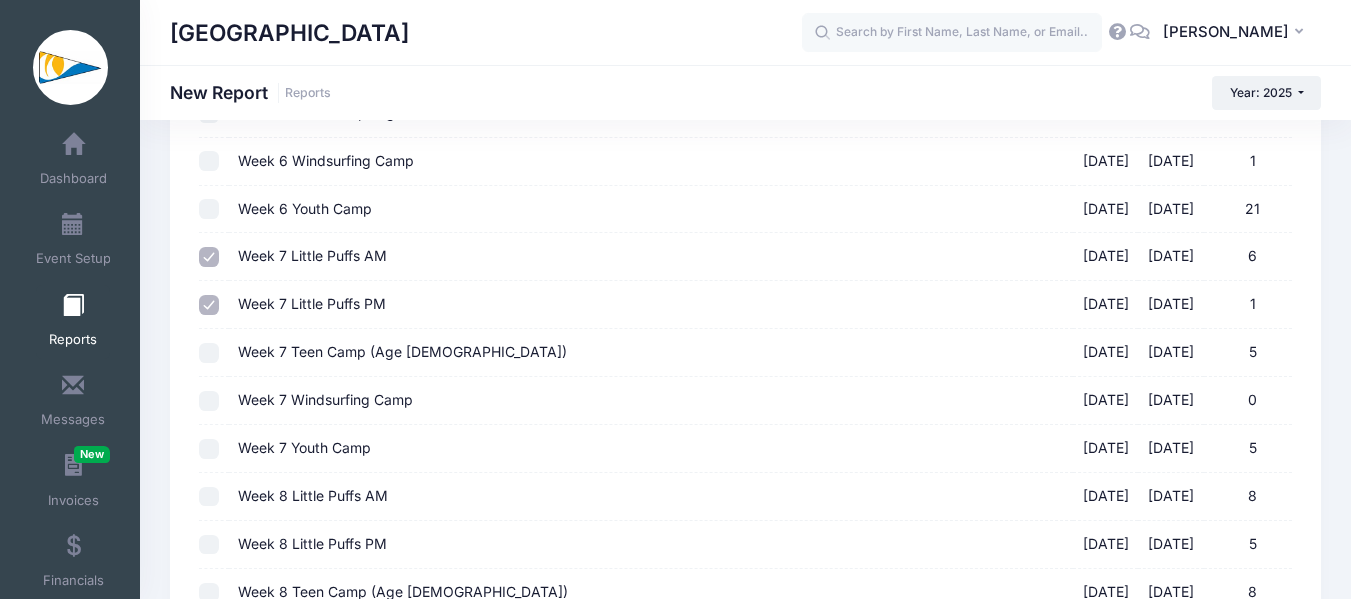 click on "Week 7 Teen Camp (Age 12-16) 07/14/2025 - 07/18/2025  5" at bounding box center [209, 353] 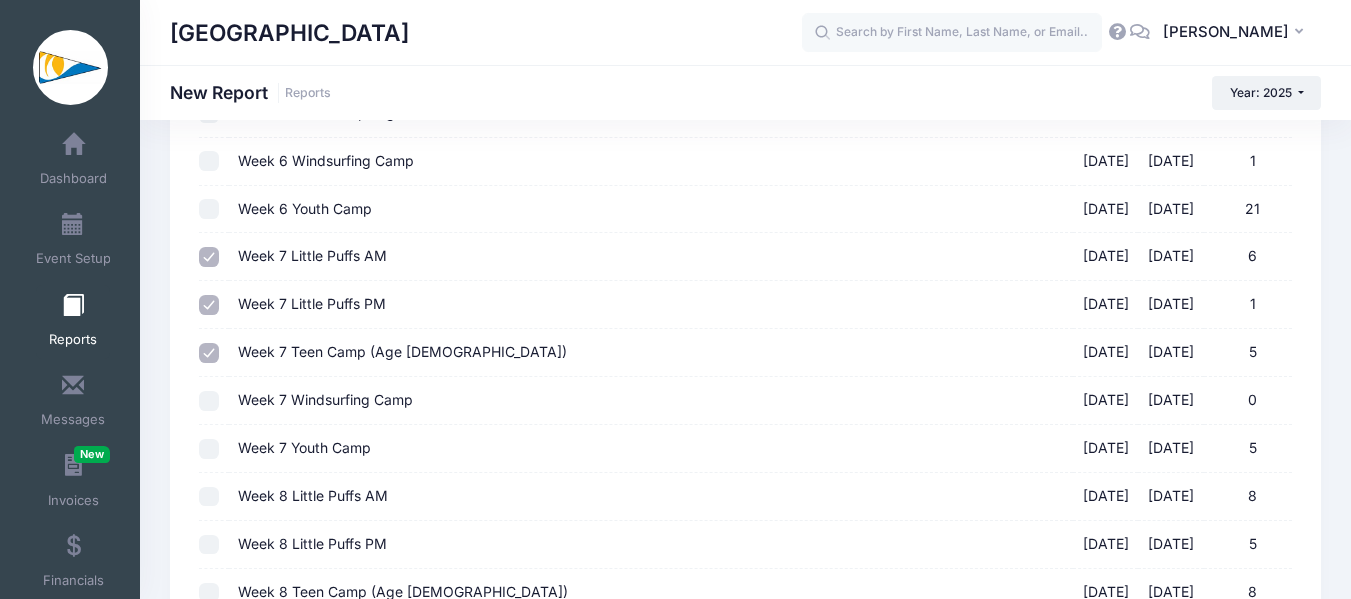 click on "Week 7 Windsurfing Camp 07/14/2025 - 07/18/2025  0" at bounding box center (209, 401) 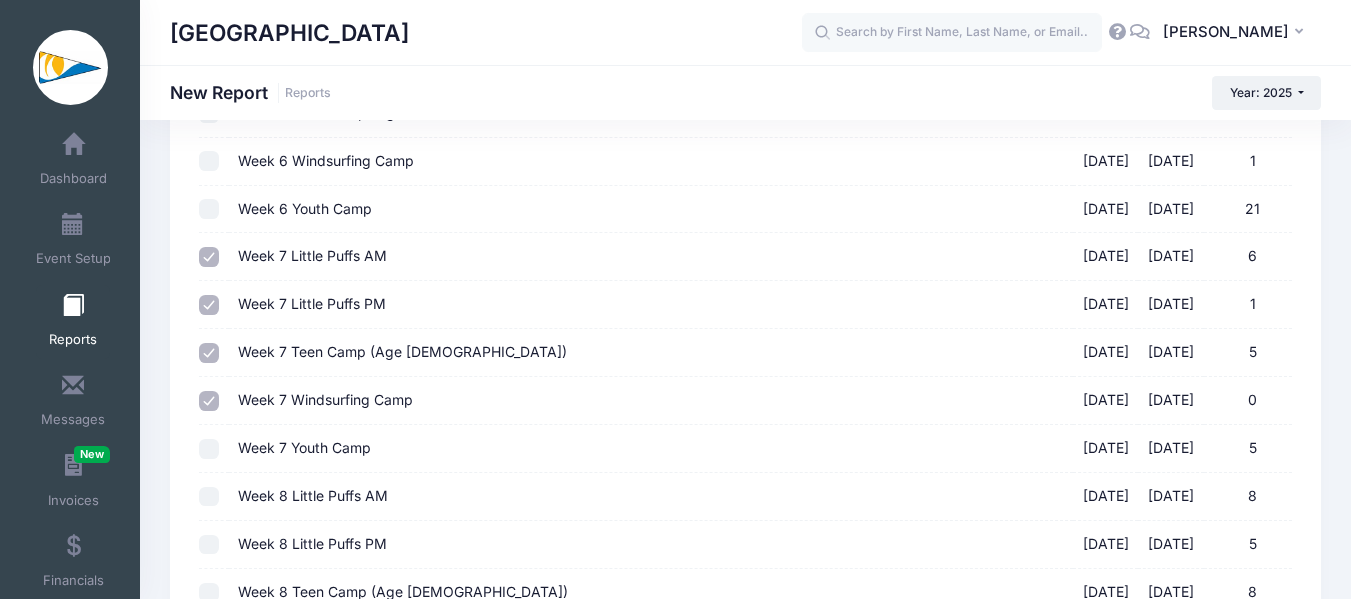 click on "Week 7 Youth Camp 07/14/2025 - 07/18/2025  5" at bounding box center [209, 449] 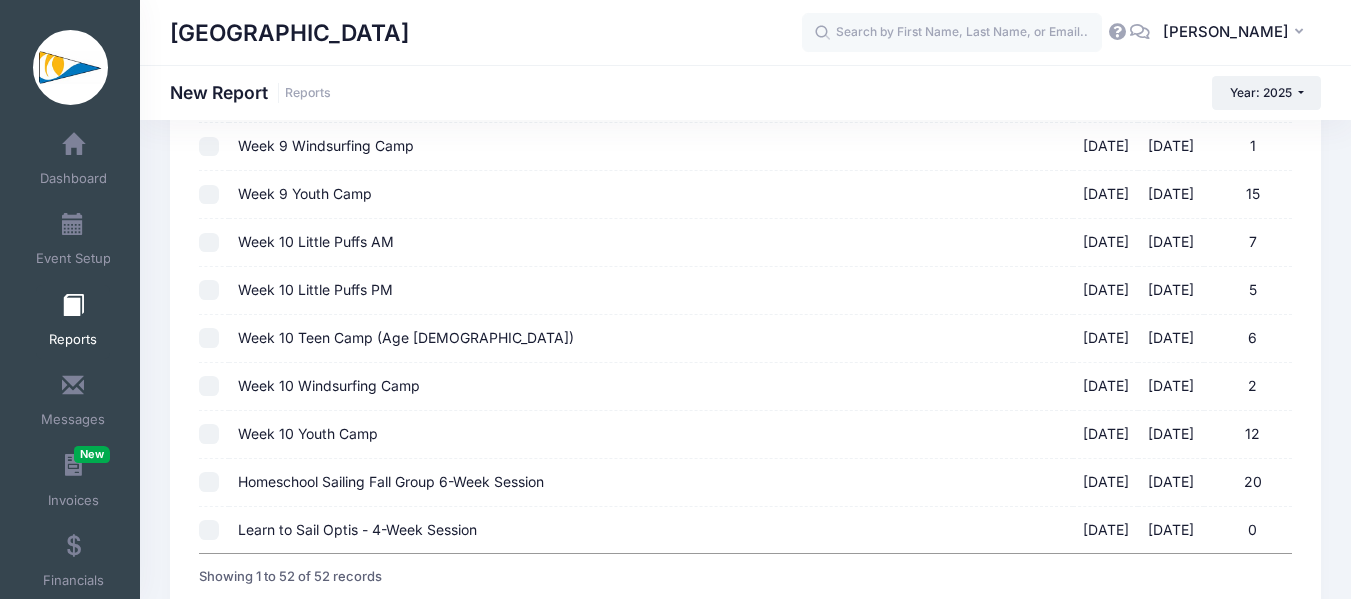scroll, scrollTop: 2390, scrollLeft: 0, axis: vertical 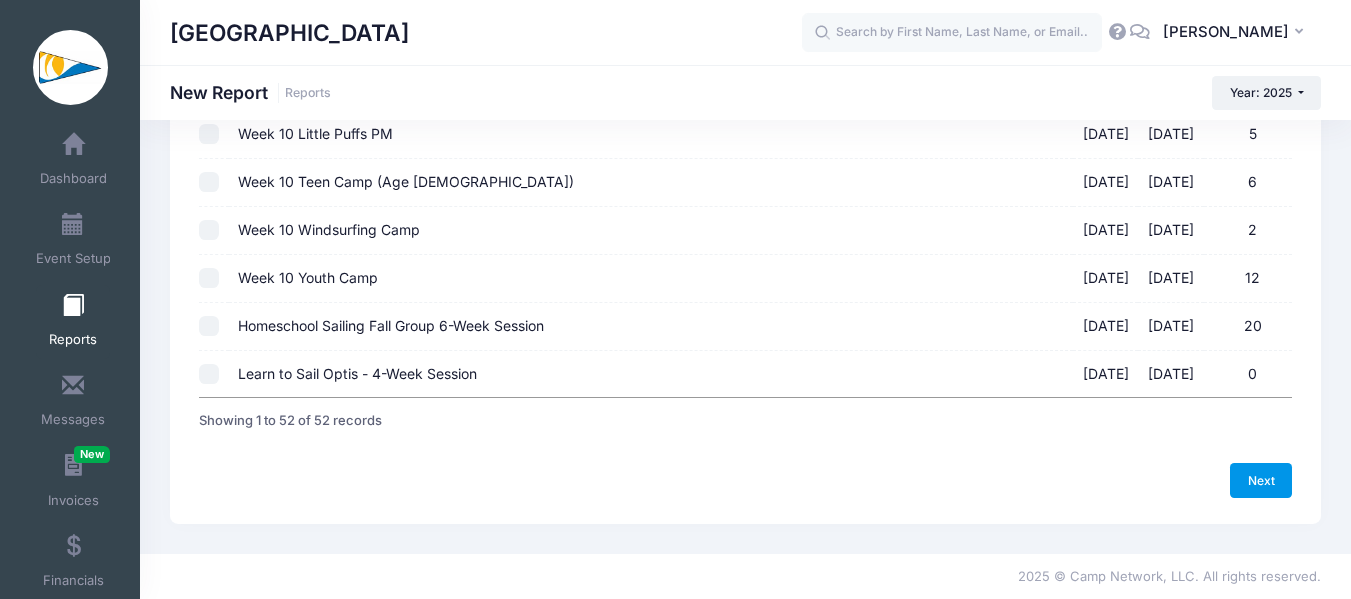 drag, startPoint x: 1246, startPoint y: 495, endPoint x: 823, endPoint y: 482, distance: 423.1997 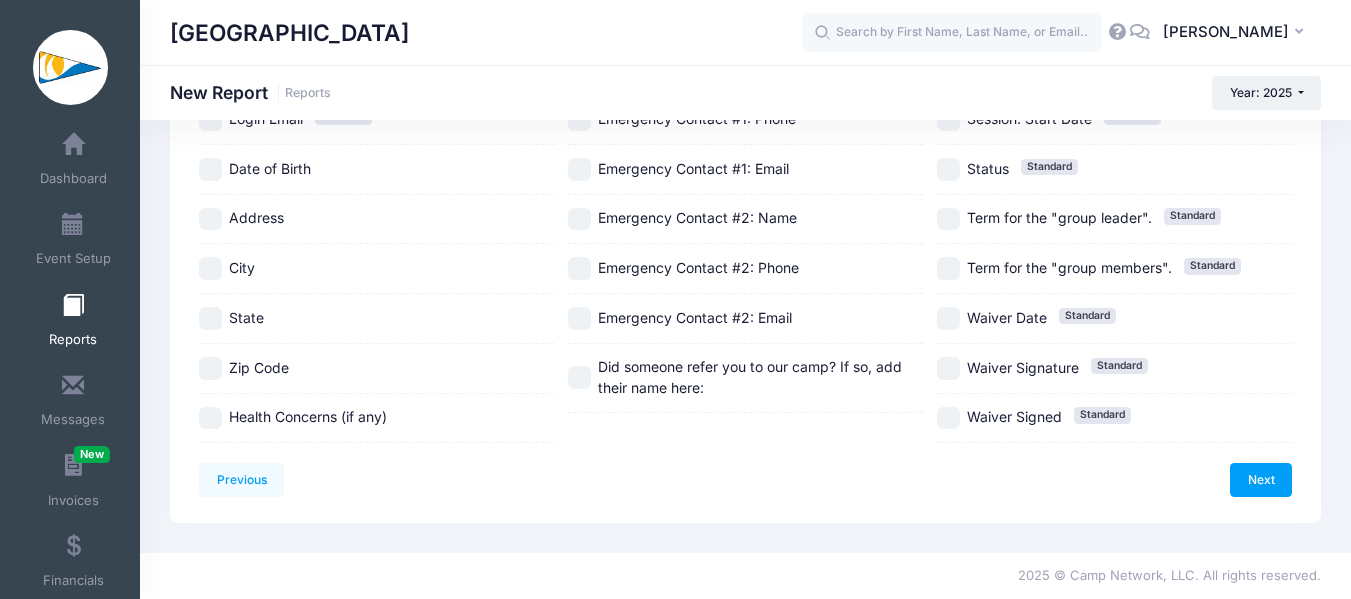 scroll, scrollTop: 0, scrollLeft: 0, axis: both 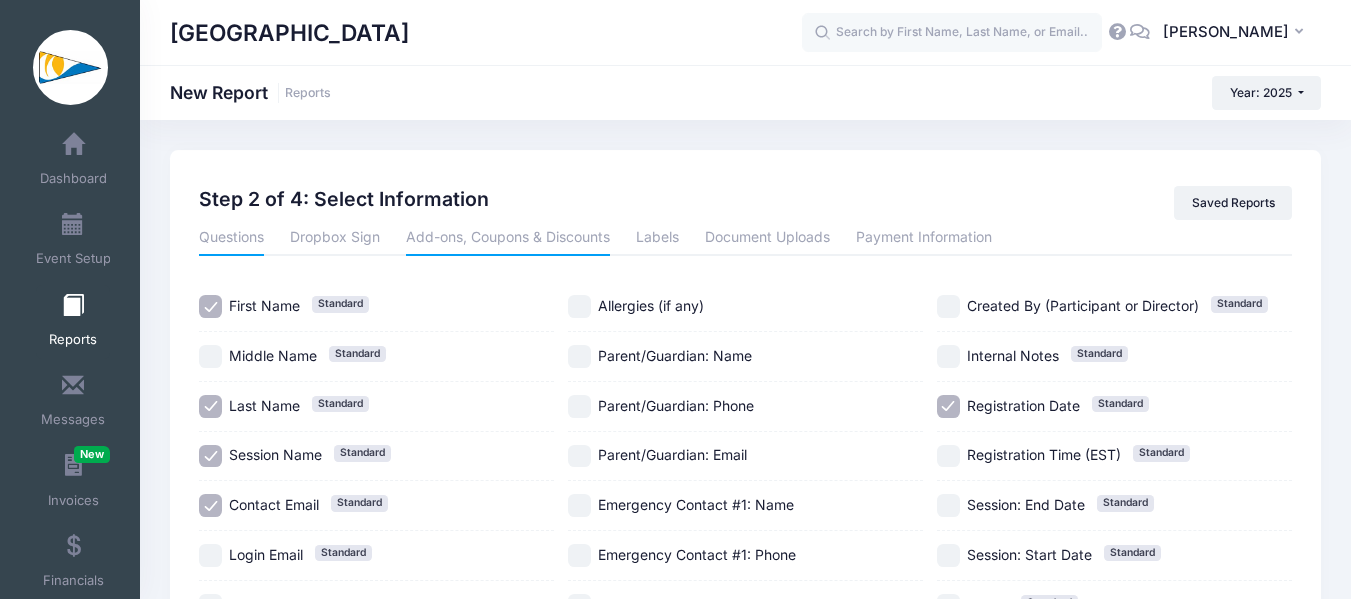 click on "Add-ons, Coupons & Discounts" at bounding box center (508, 238) 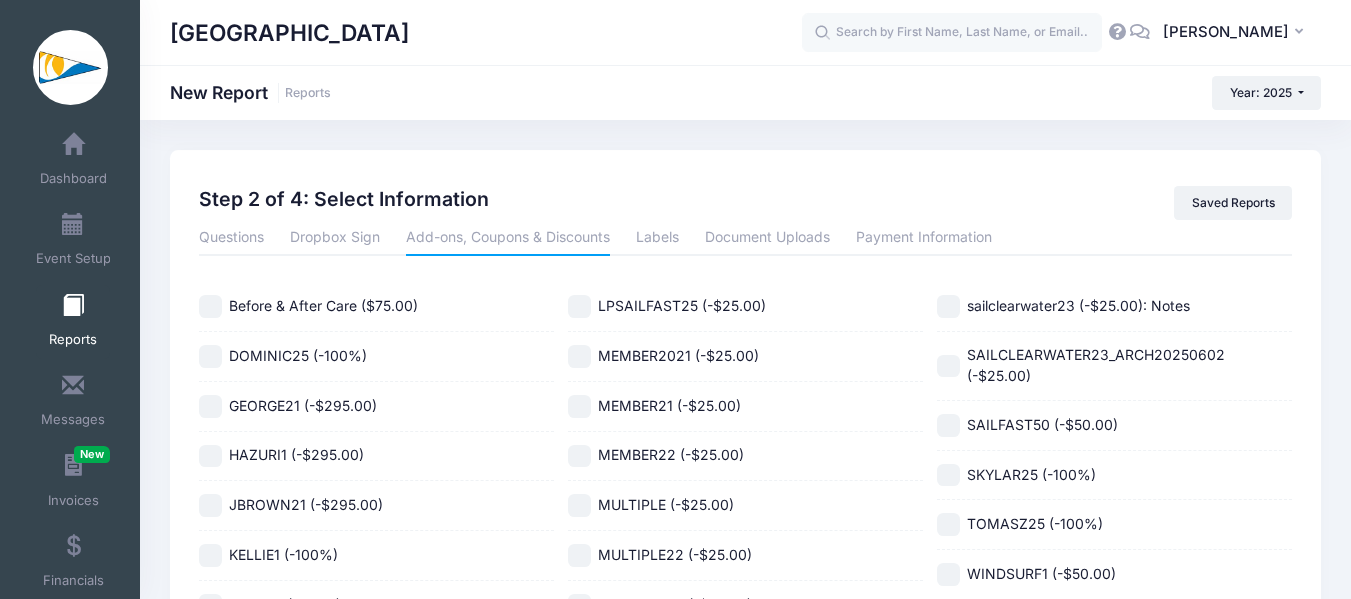 drag, startPoint x: 380, startPoint y: 301, endPoint x: 411, endPoint y: 303, distance: 31.06445 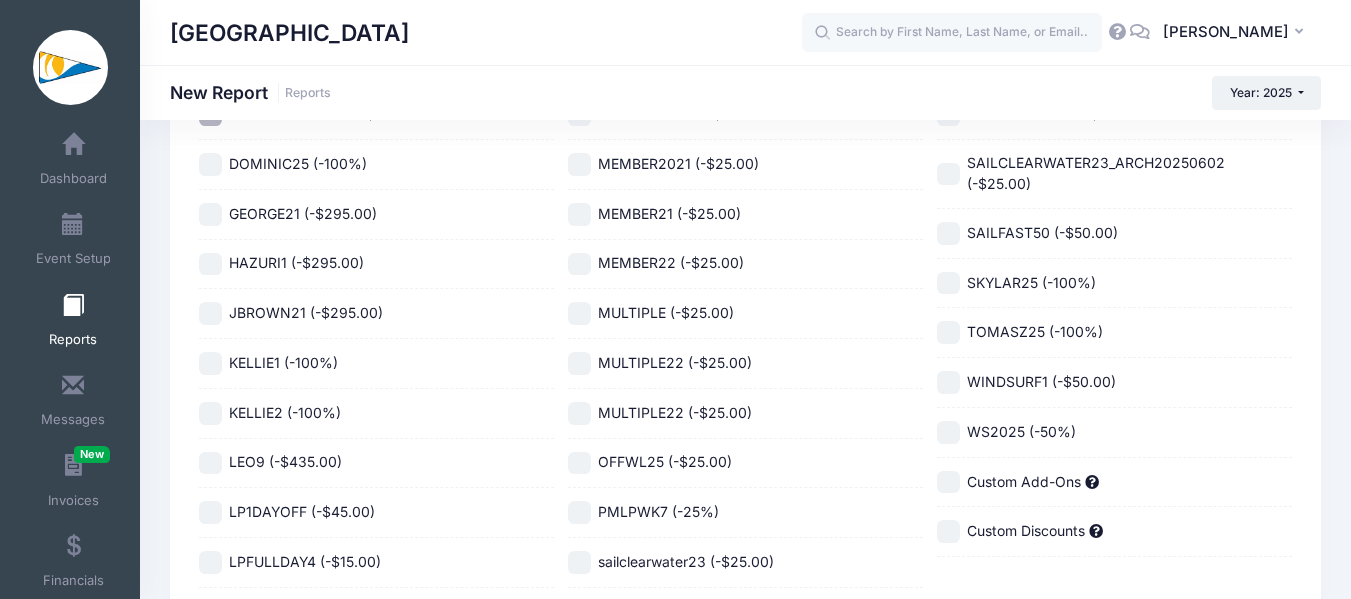 scroll, scrollTop: 336, scrollLeft: 0, axis: vertical 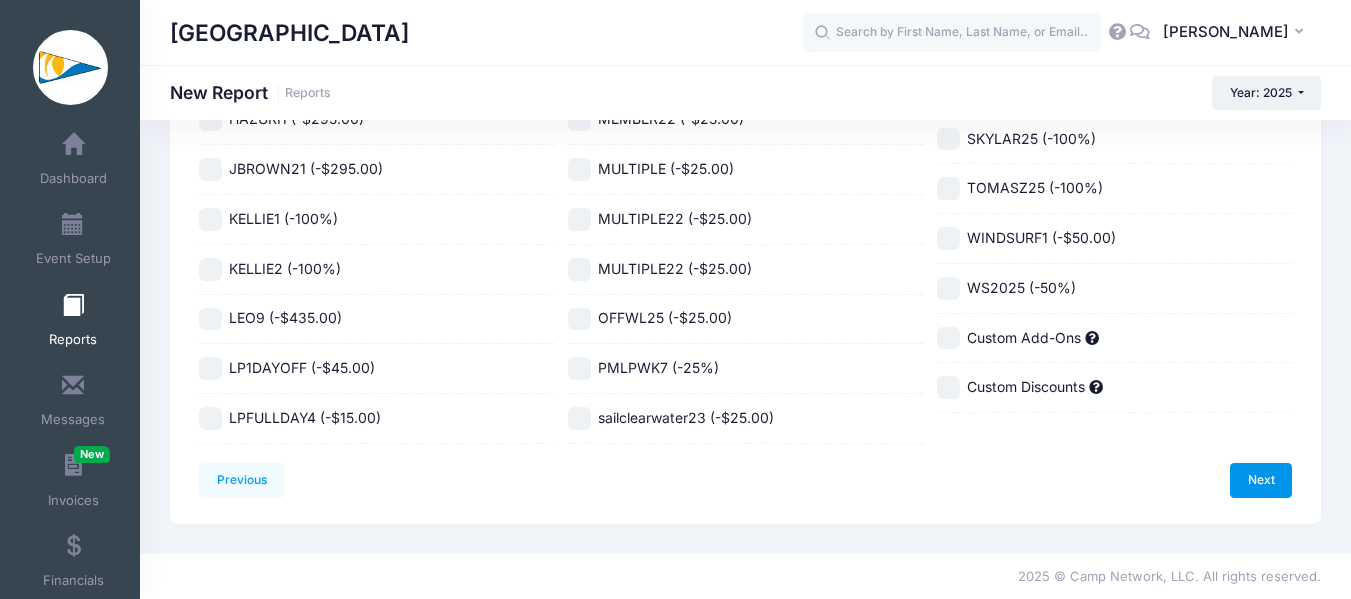 drag, startPoint x: 1227, startPoint y: 469, endPoint x: 1255, endPoint y: 471, distance: 28.071337 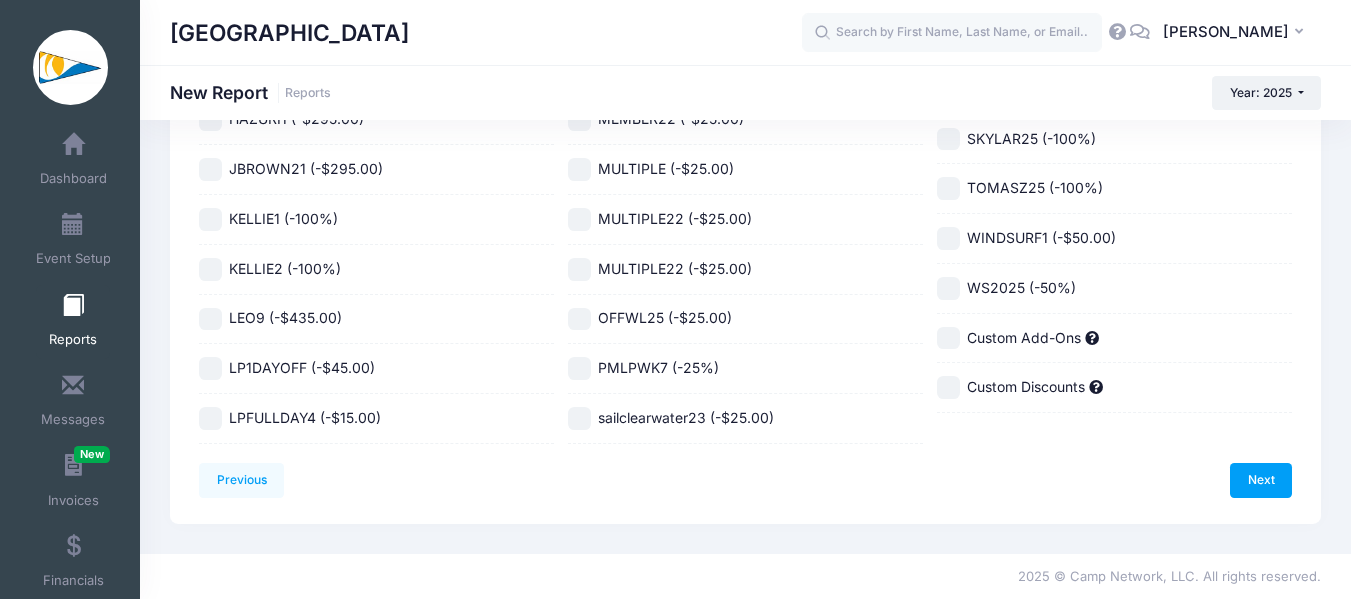 scroll, scrollTop: 0, scrollLeft: 0, axis: both 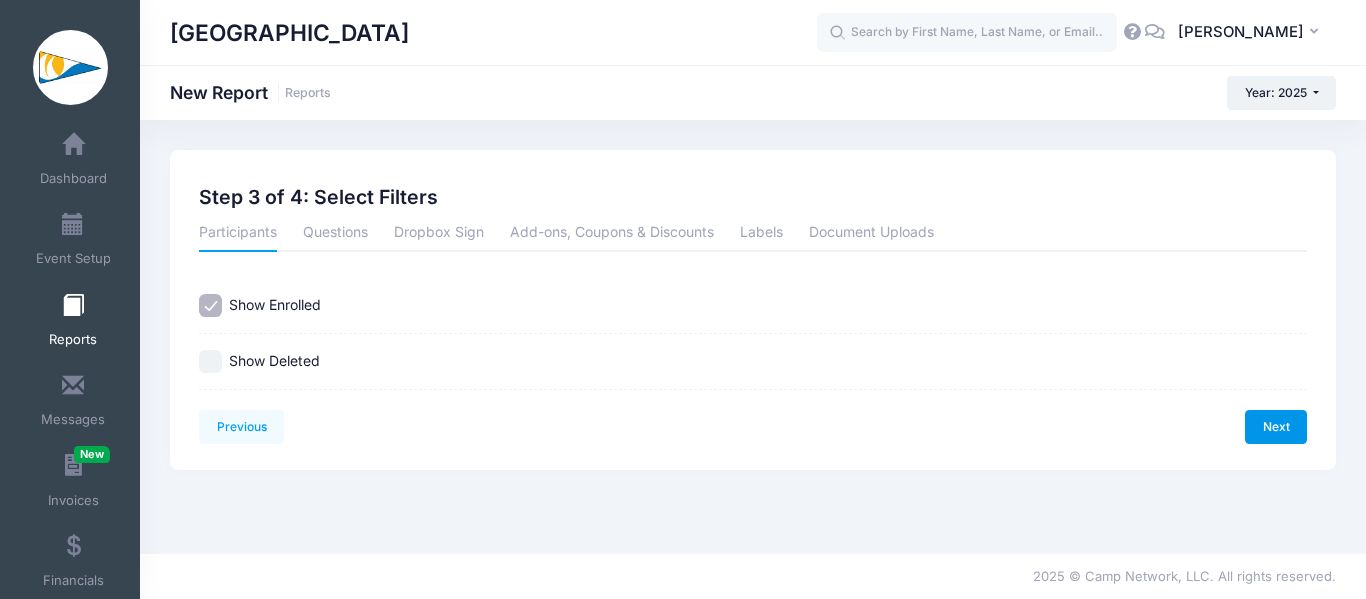 click on "Next" at bounding box center (1276, 427) 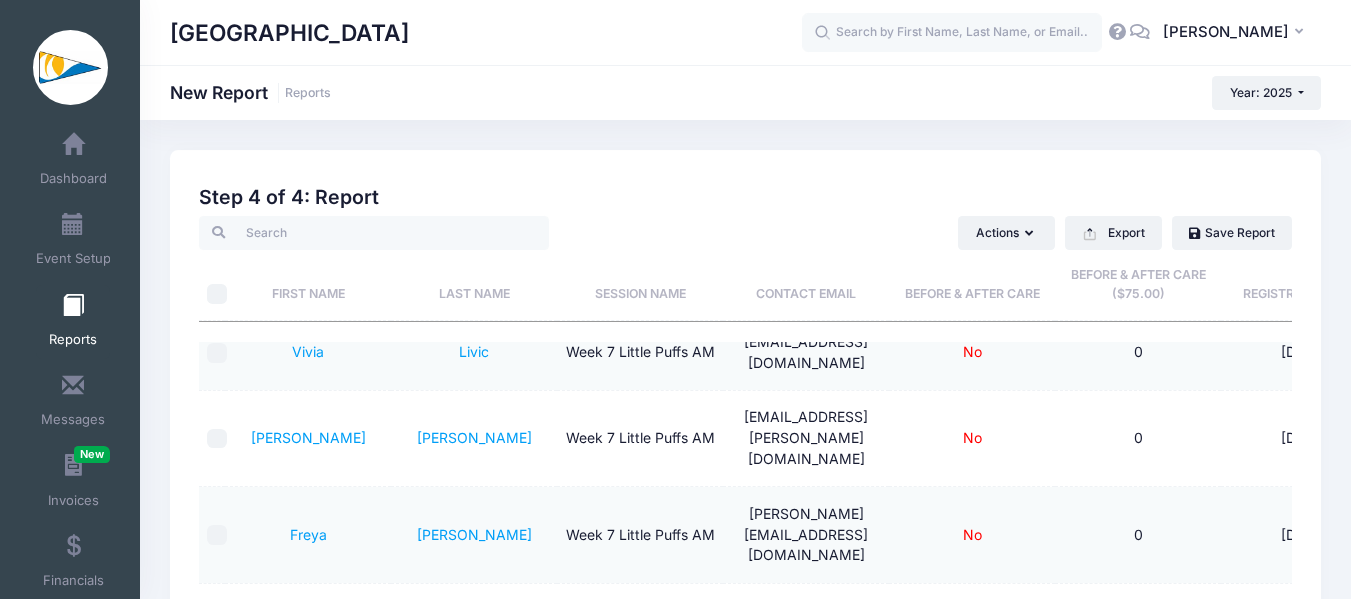 scroll, scrollTop: 200, scrollLeft: 0, axis: vertical 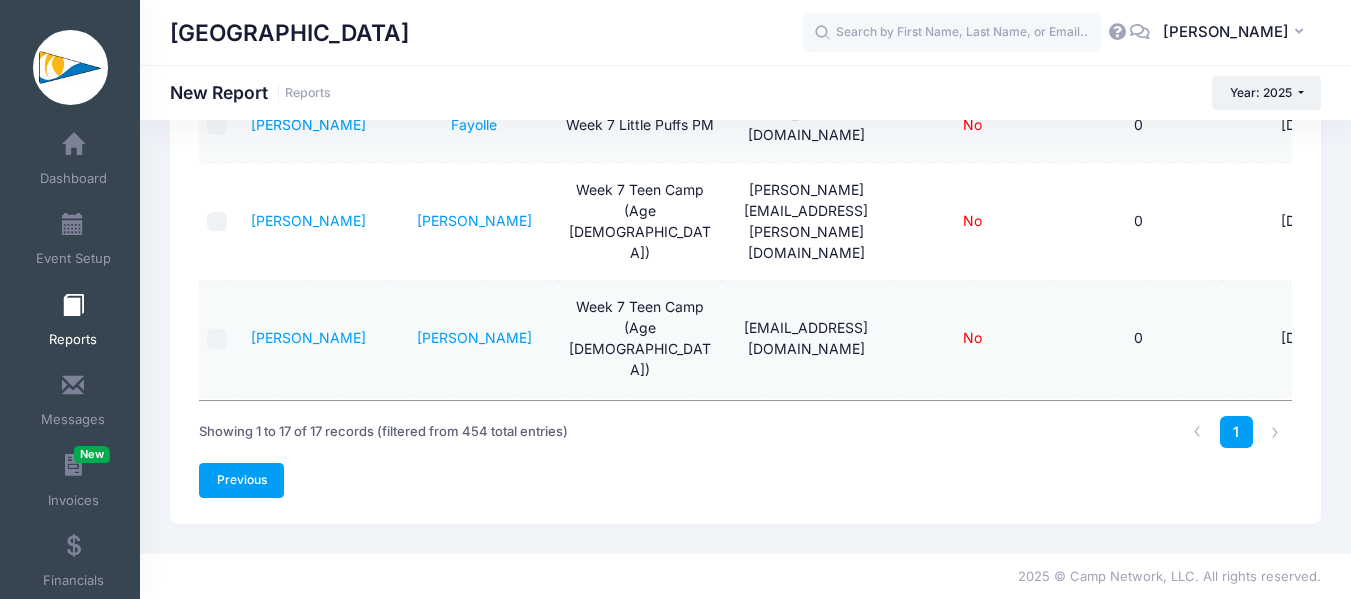 click on "Previous" at bounding box center (241, 480) 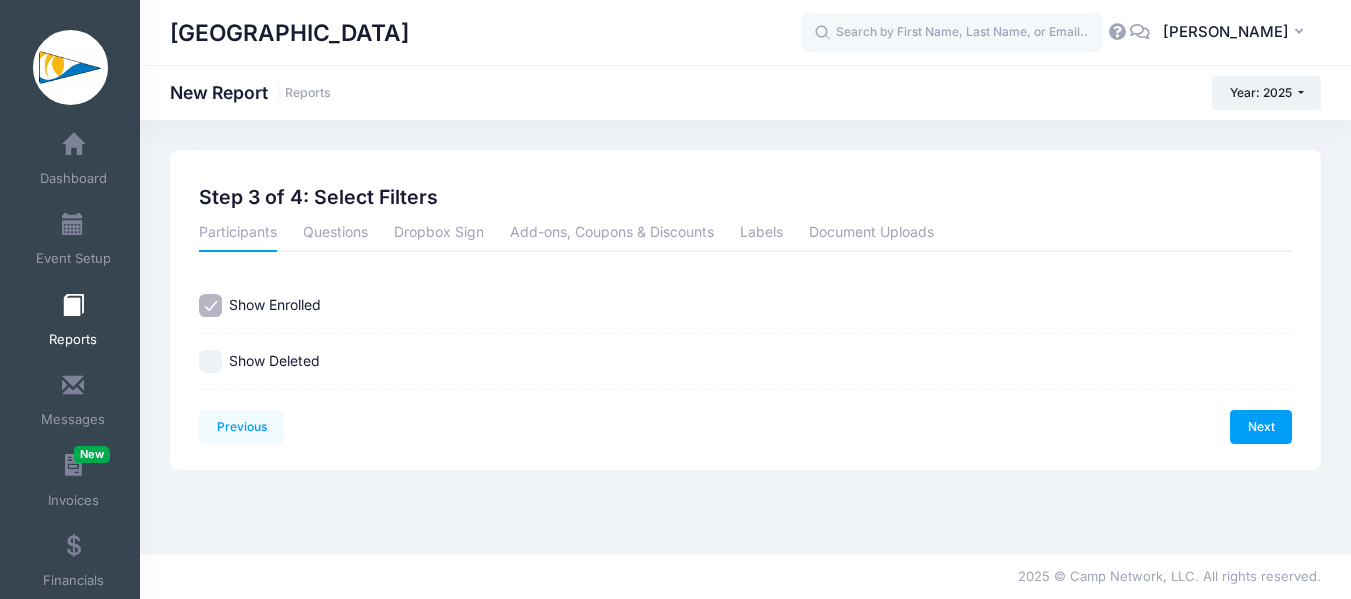 scroll, scrollTop: 0, scrollLeft: 0, axis: both 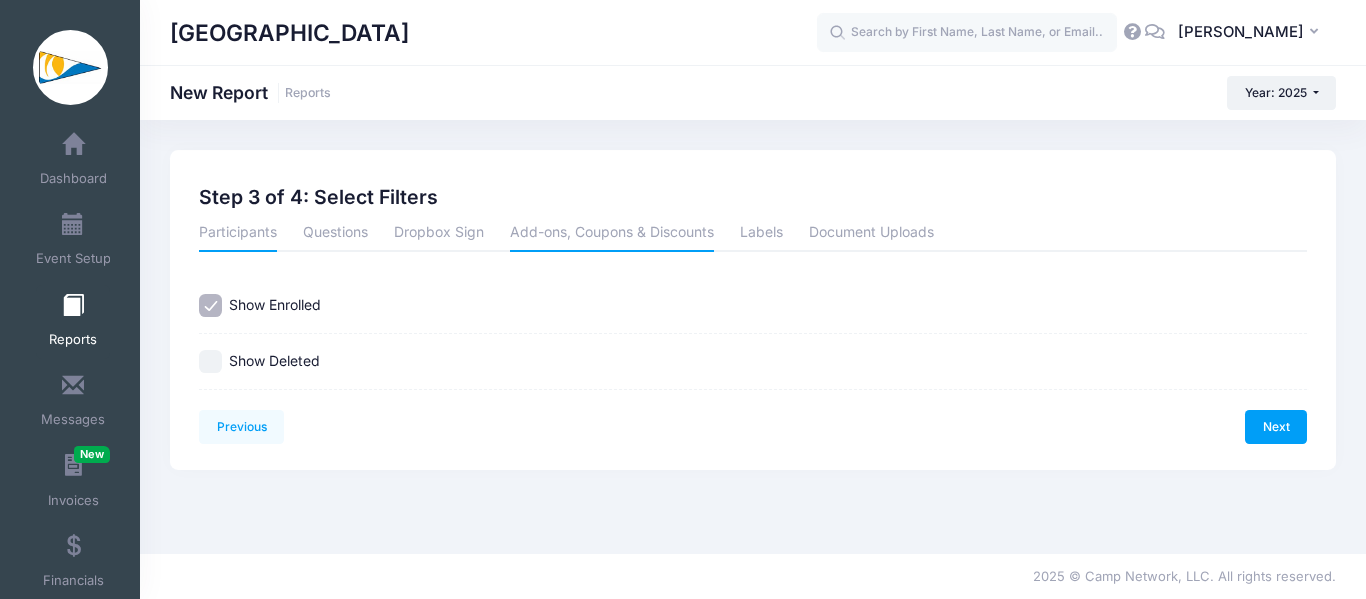 click on "Add-ons, Coupons & Discounts" at bounding box center [612, 234] 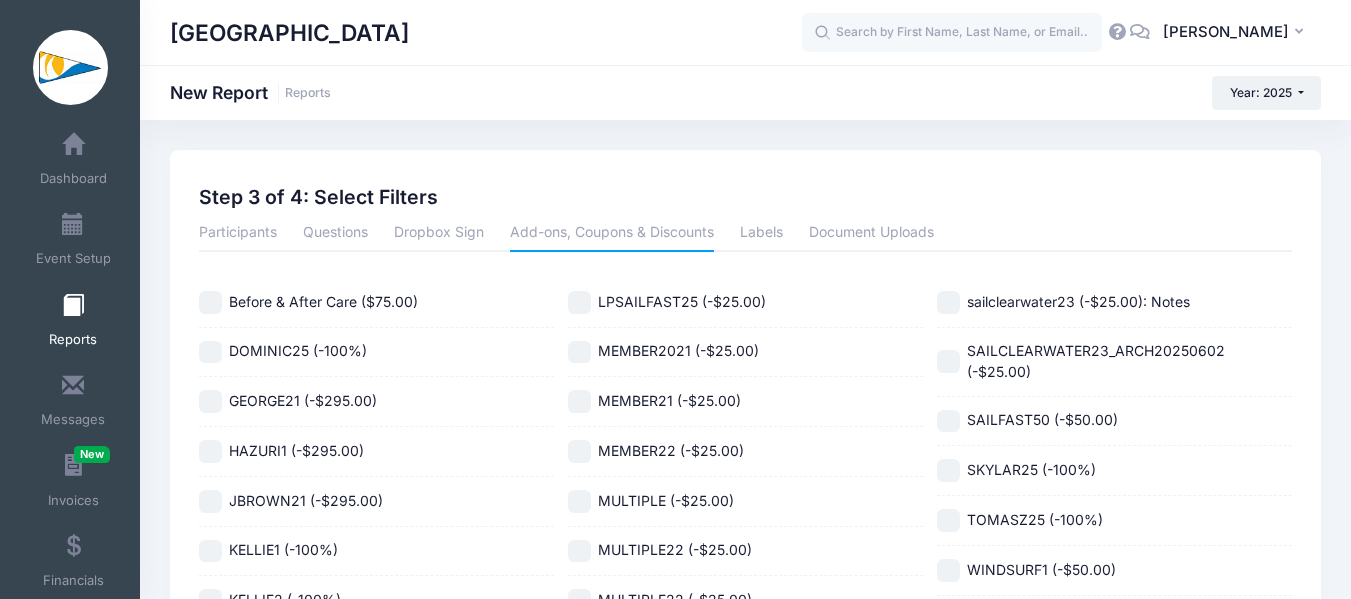 click on "Before & After Care ($75.00)" at bounding box center [323, 301] 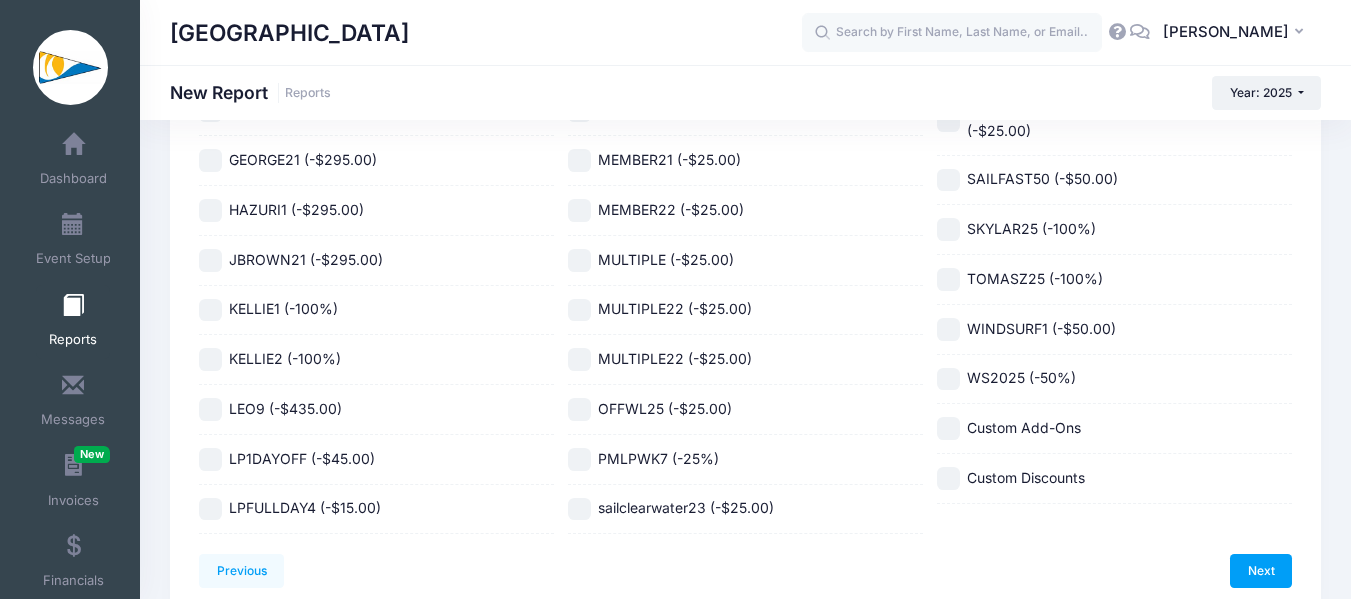 scroll, scrollTop: 332, scrollLeft: 0, axis: vertical 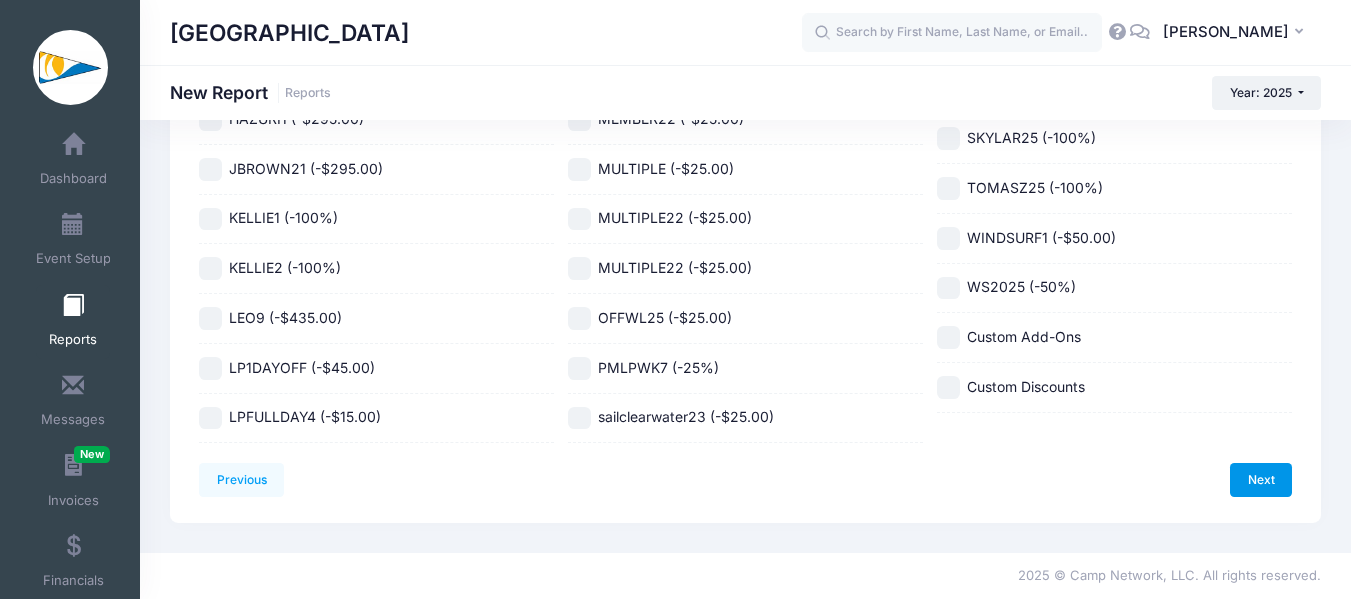 click on "Next" at bounding box center [1261, 480] 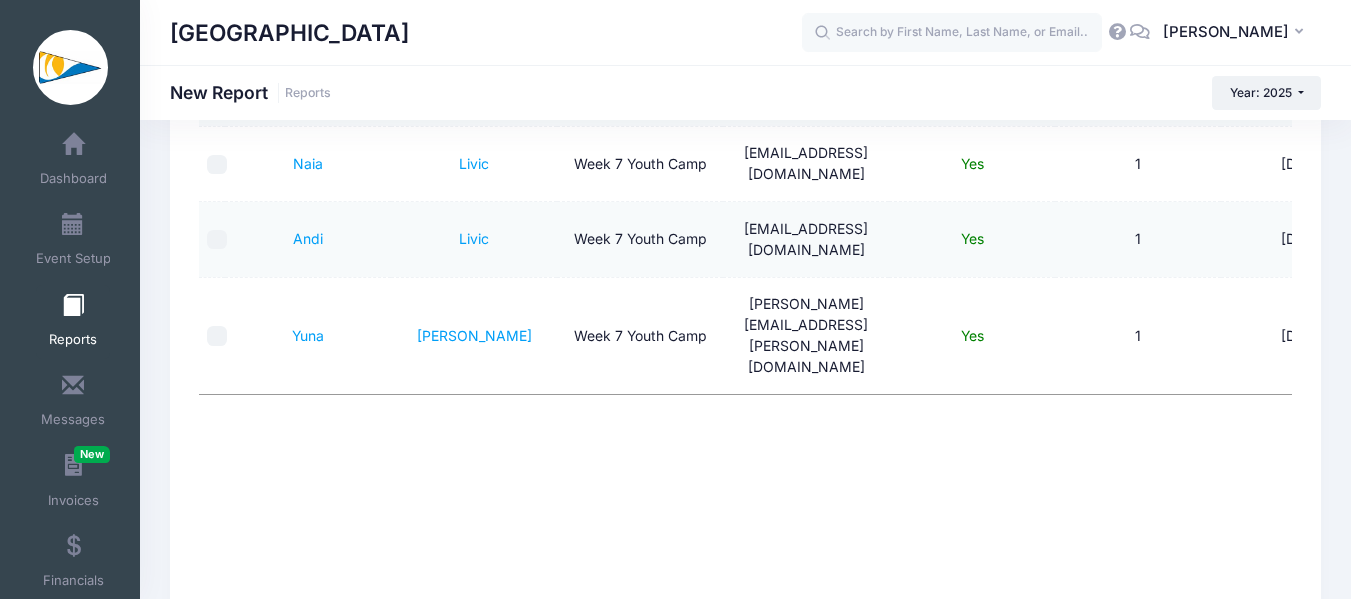 scroll, scrollTop: 0, scrollLeft: 0, axis: both 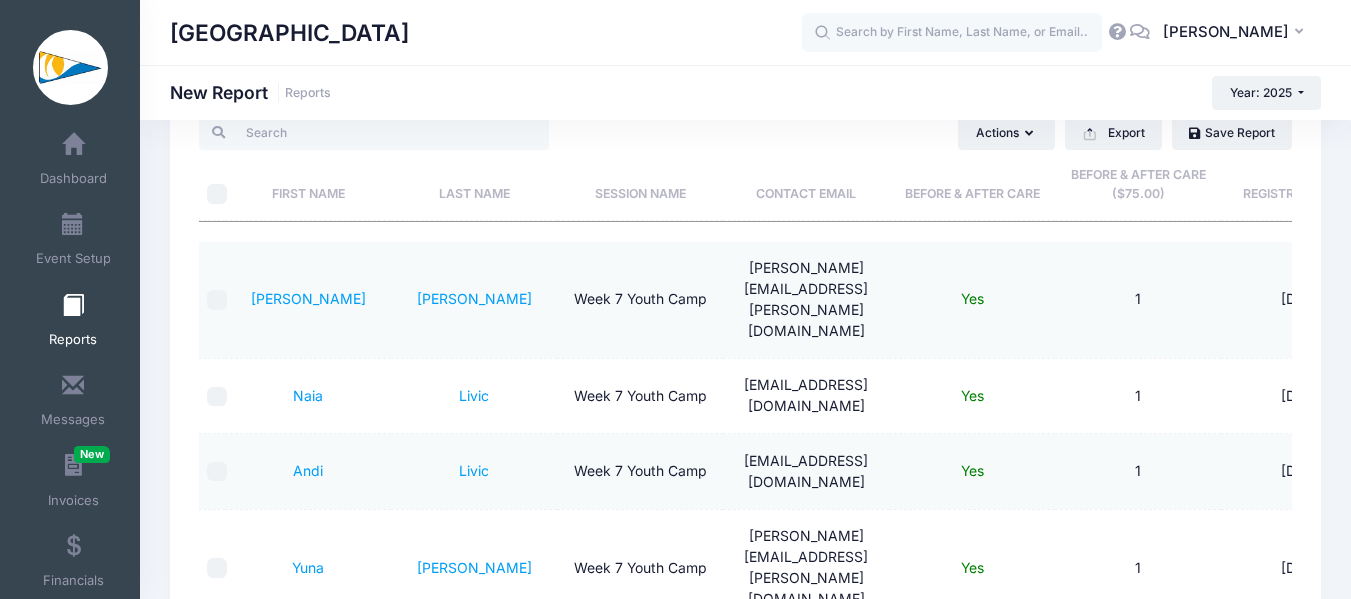 click on "Clearwater Community Sailing Center
New Report
Reports
Year: 2025
Year: 2026
Year: 2025
Year: 2024" at bounding box center (745, 93) 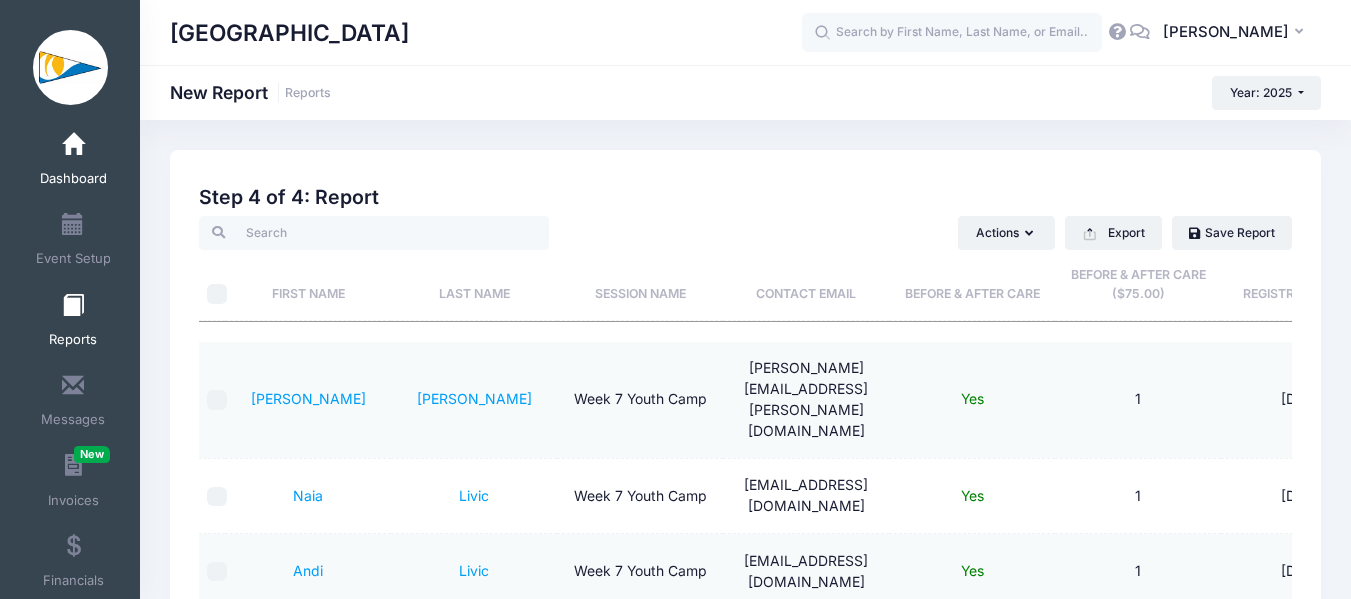 click on "Dashboard" at bounding box center [73, 179] 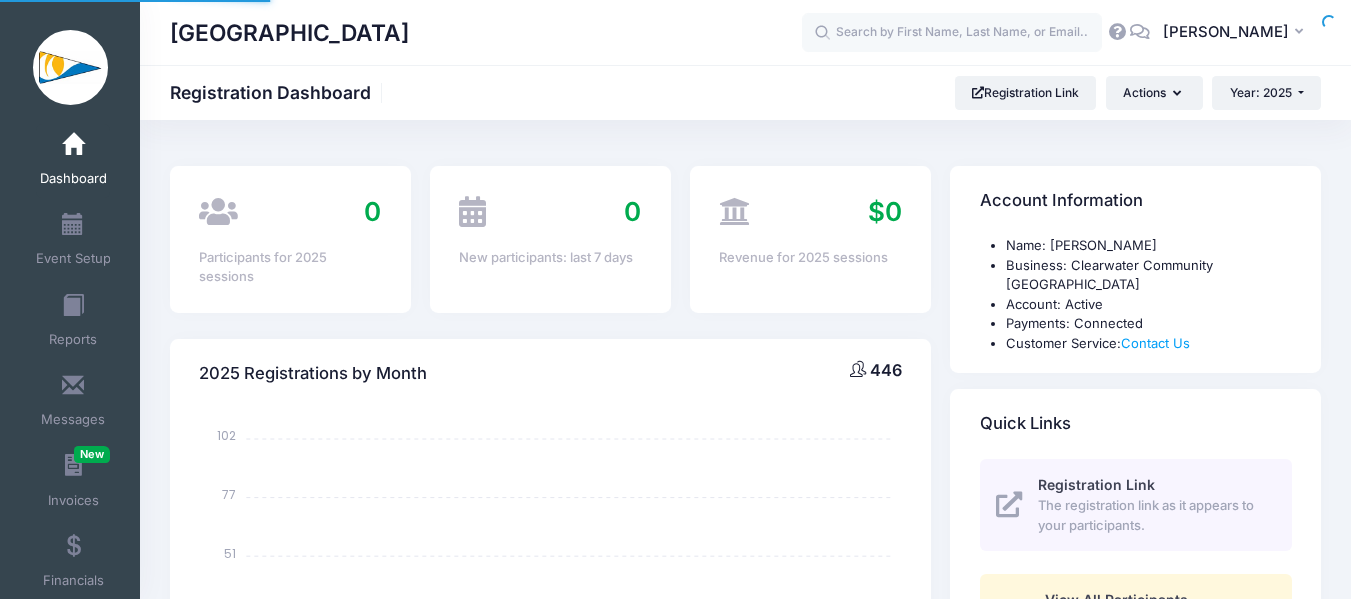 select 